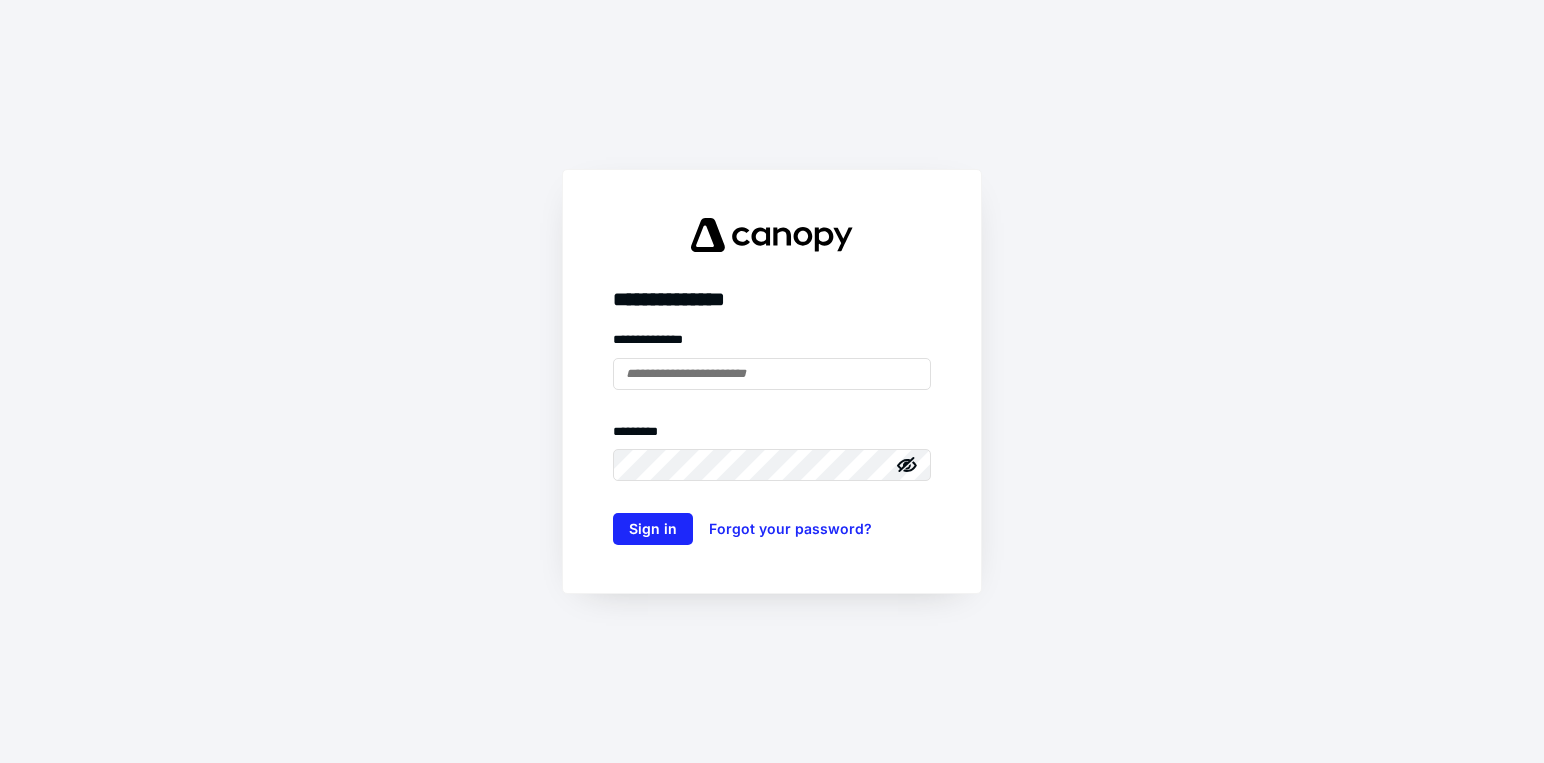 scroll, scrollTop: 0, scrollLeft: 0, axis: both 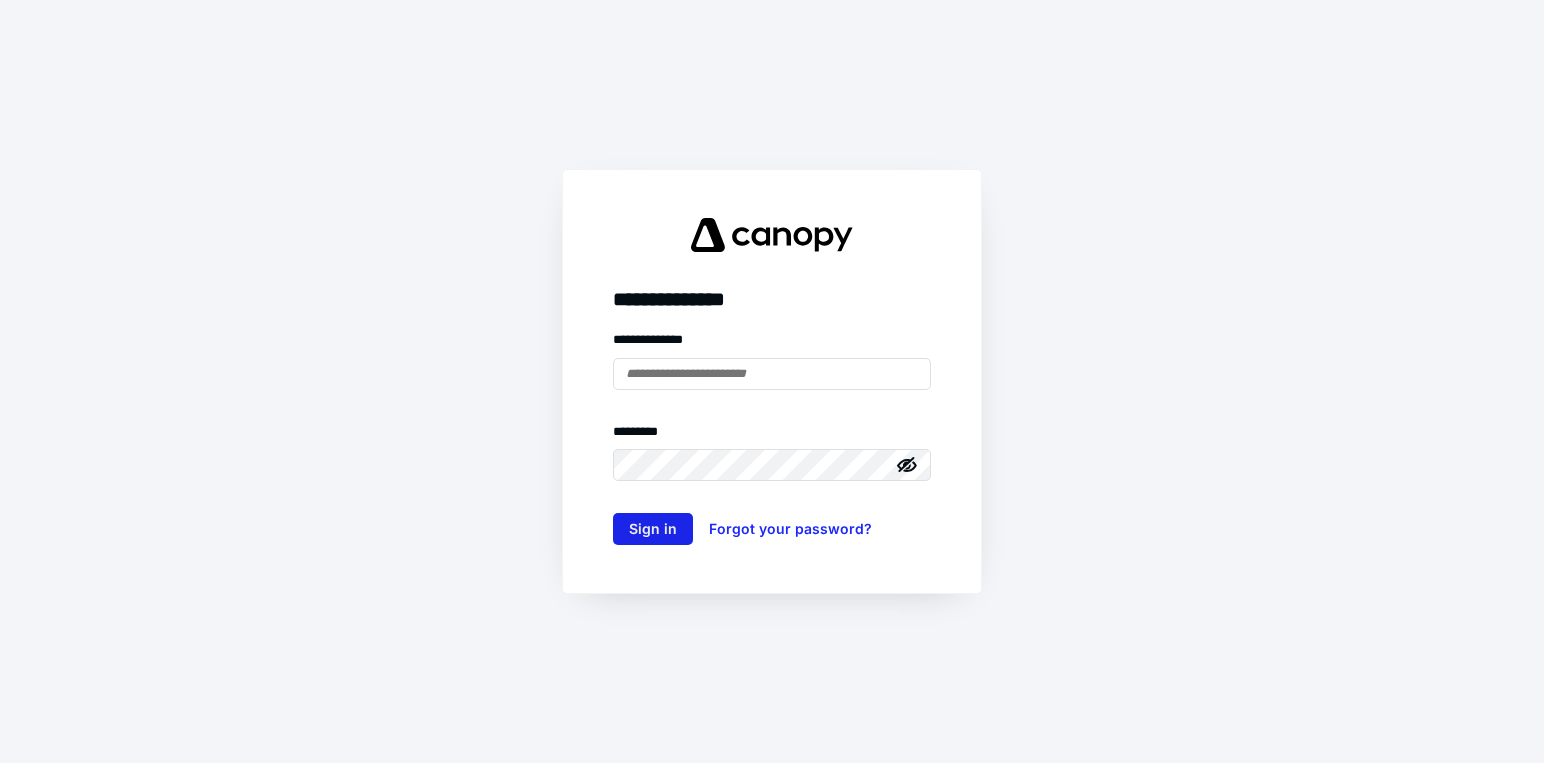 type on "**********" 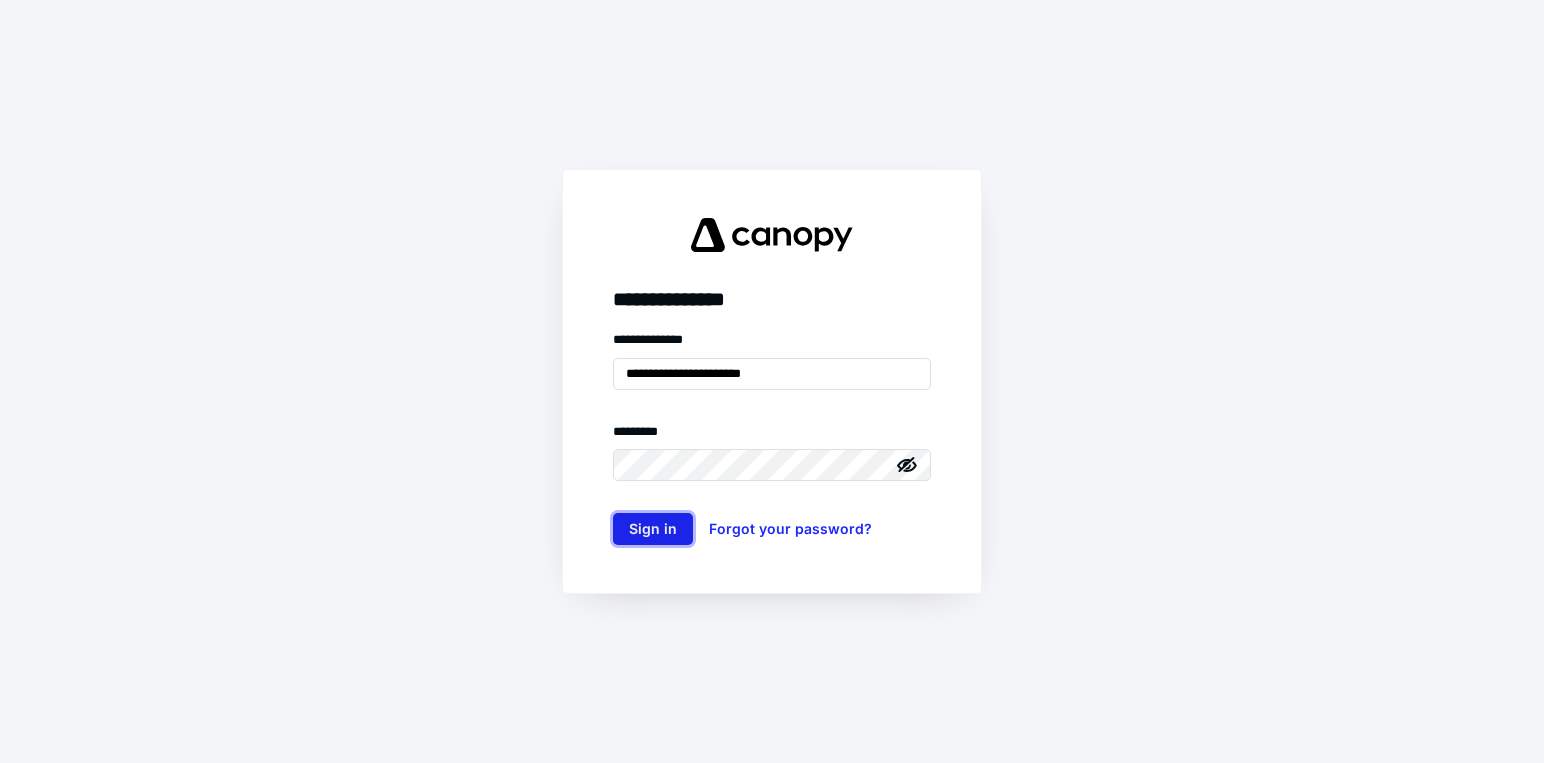 click on "Sign in" at bounding box center (653, 529) 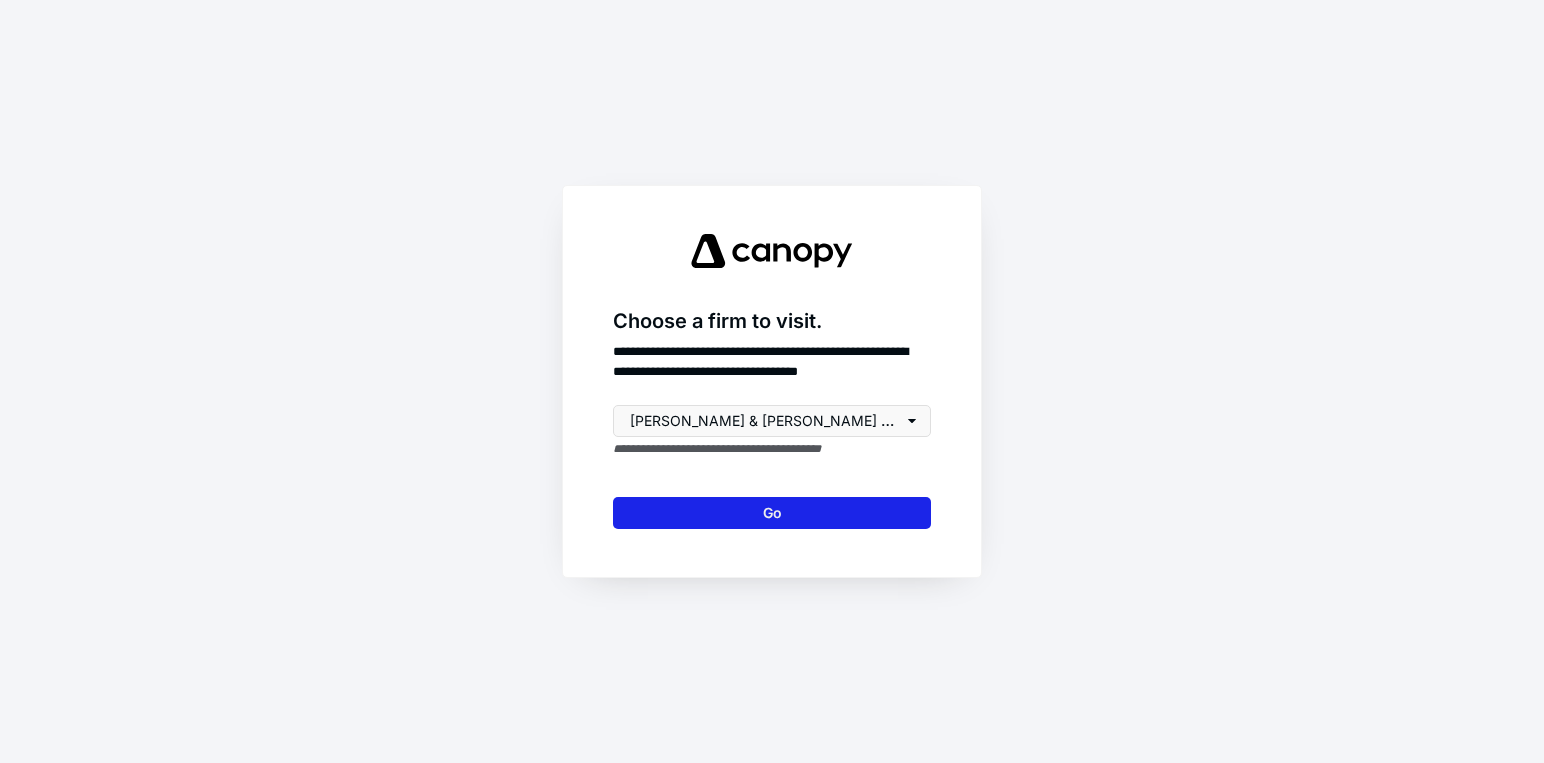 click on "Go" at bounding box center (772, 513) 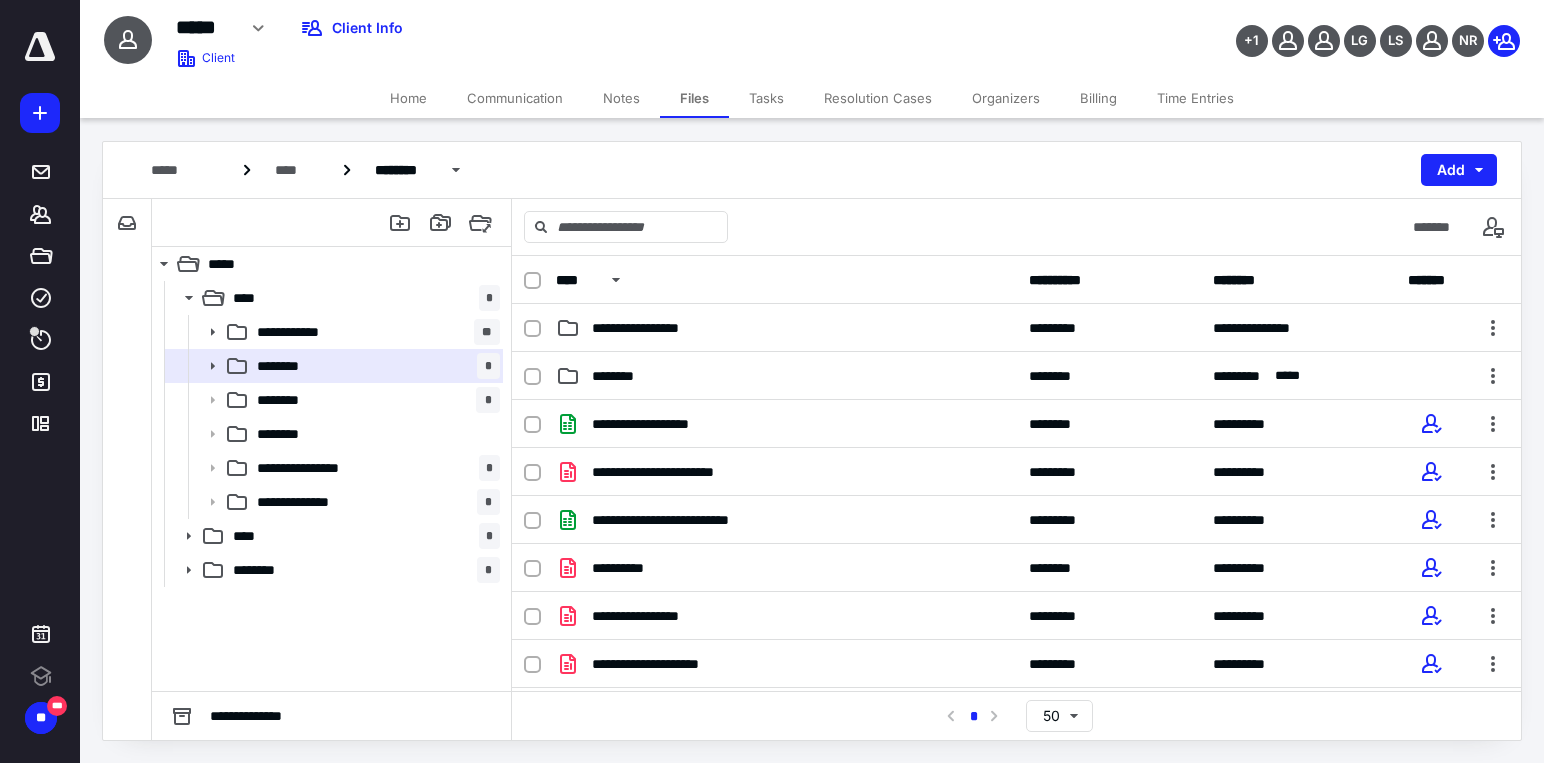 scroll, scrollTop: 0, scrollLeft: 0, axis: both 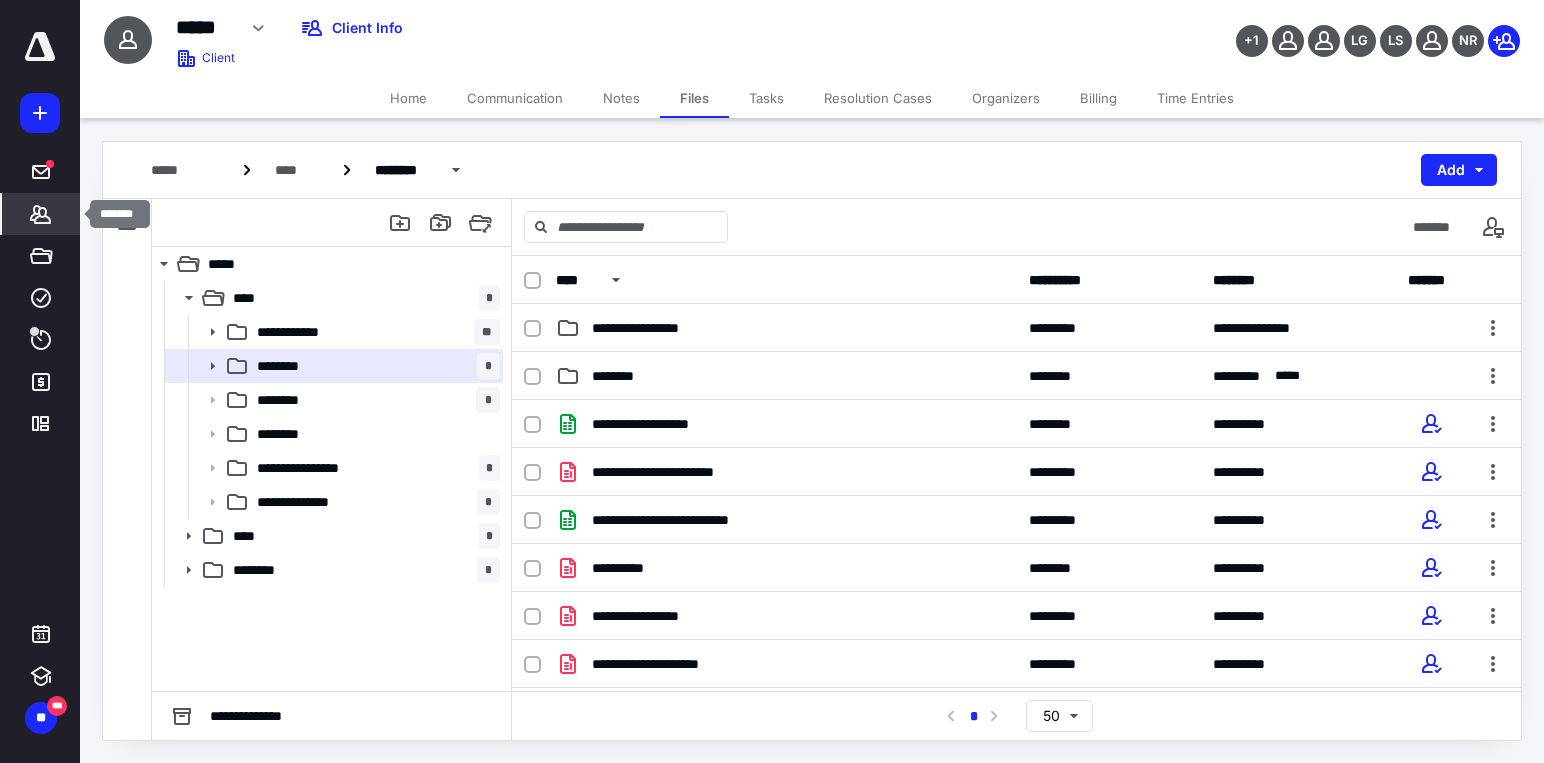 click 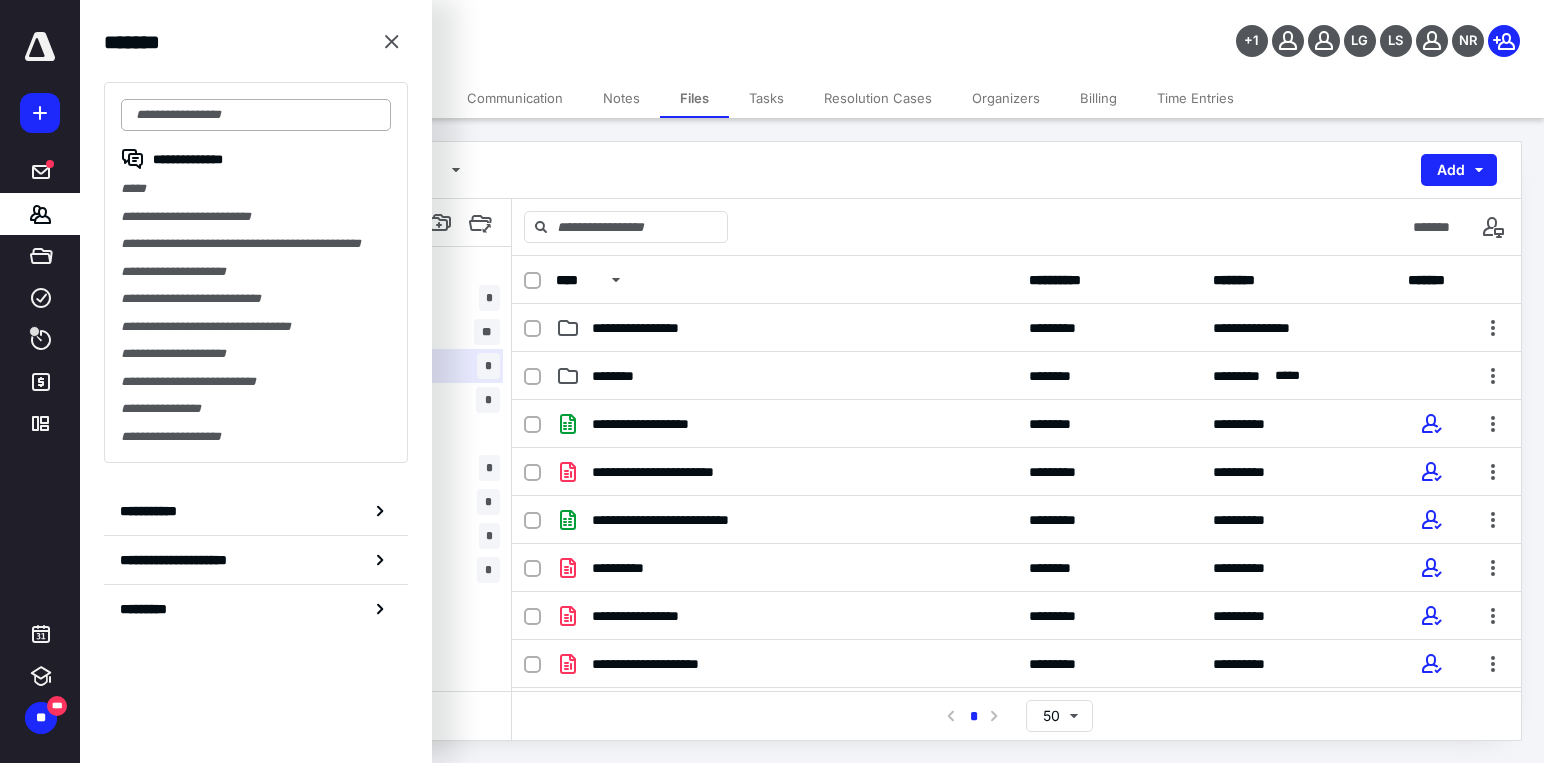 click at bounding box center [256, 115] 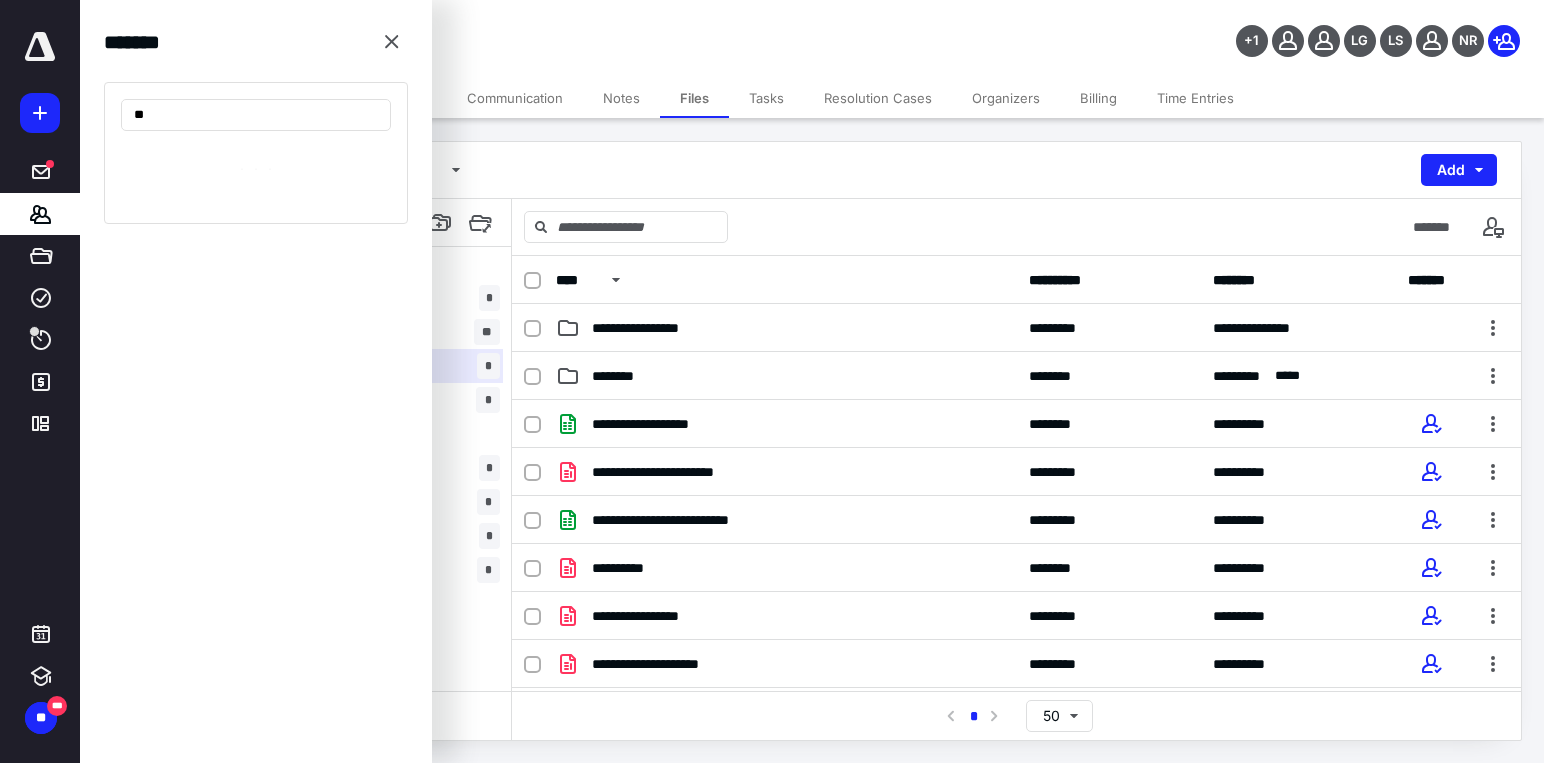 type on "*" 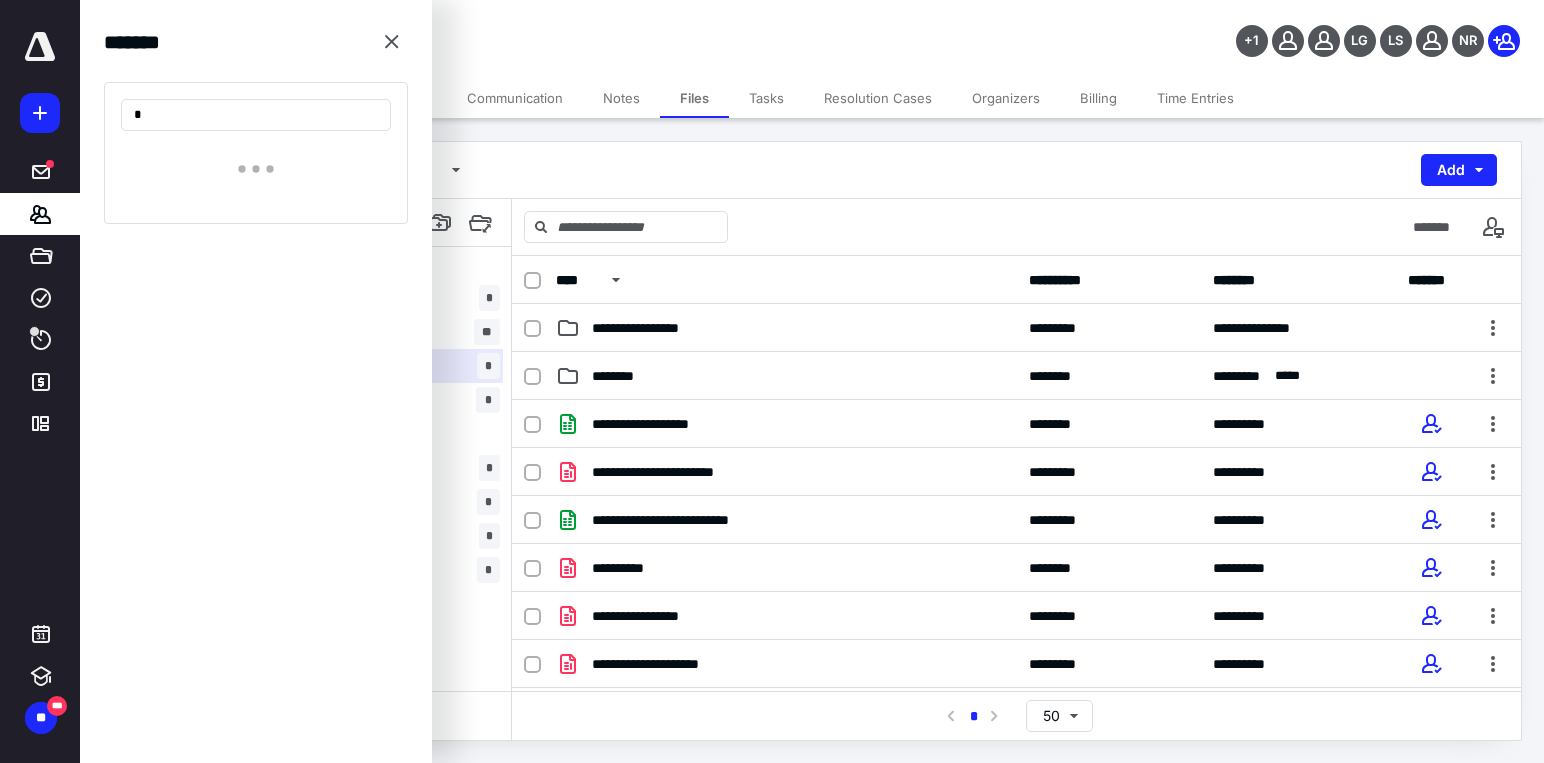 type 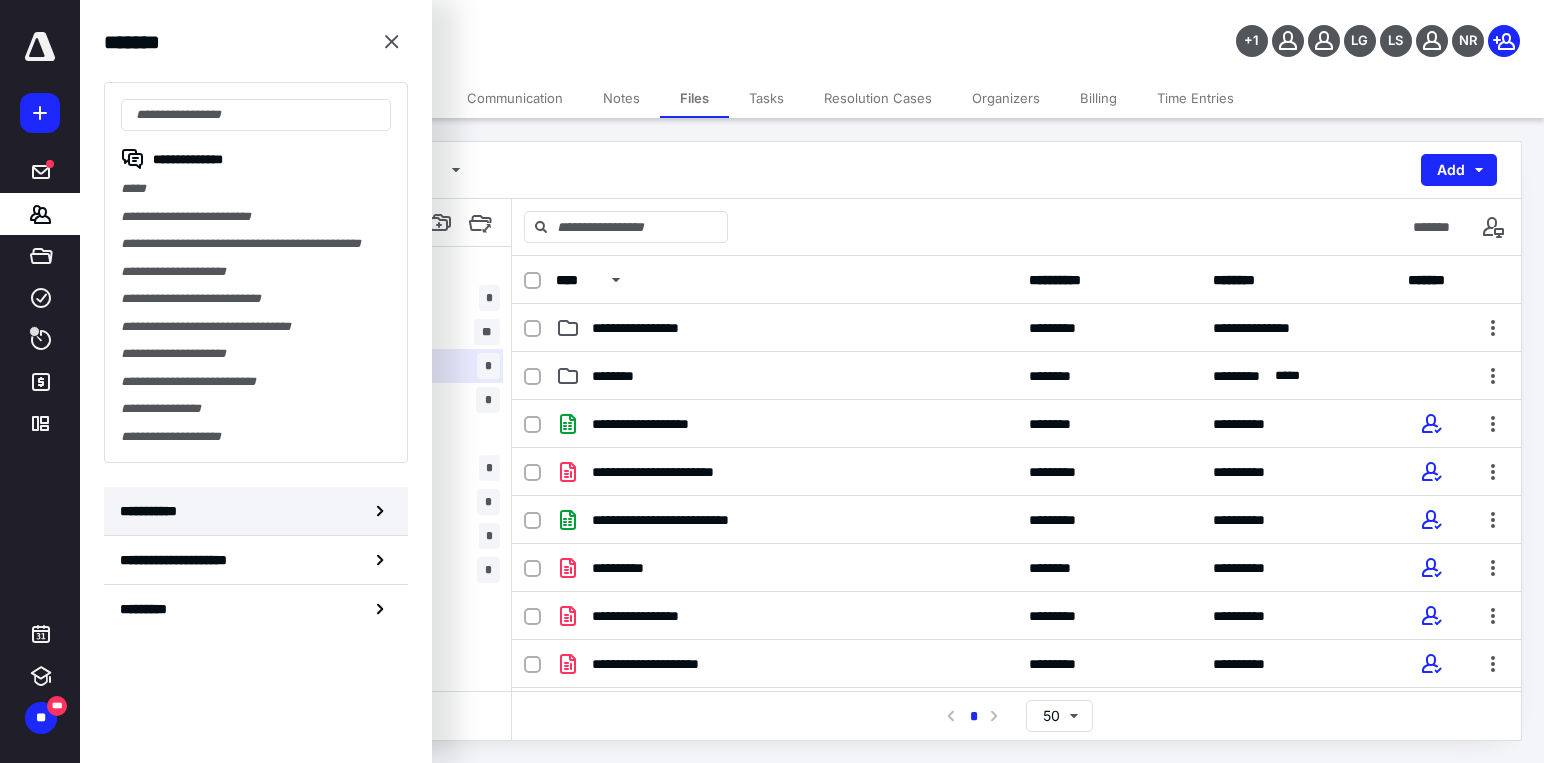 click on "**********" at bounding box center (153, 511) 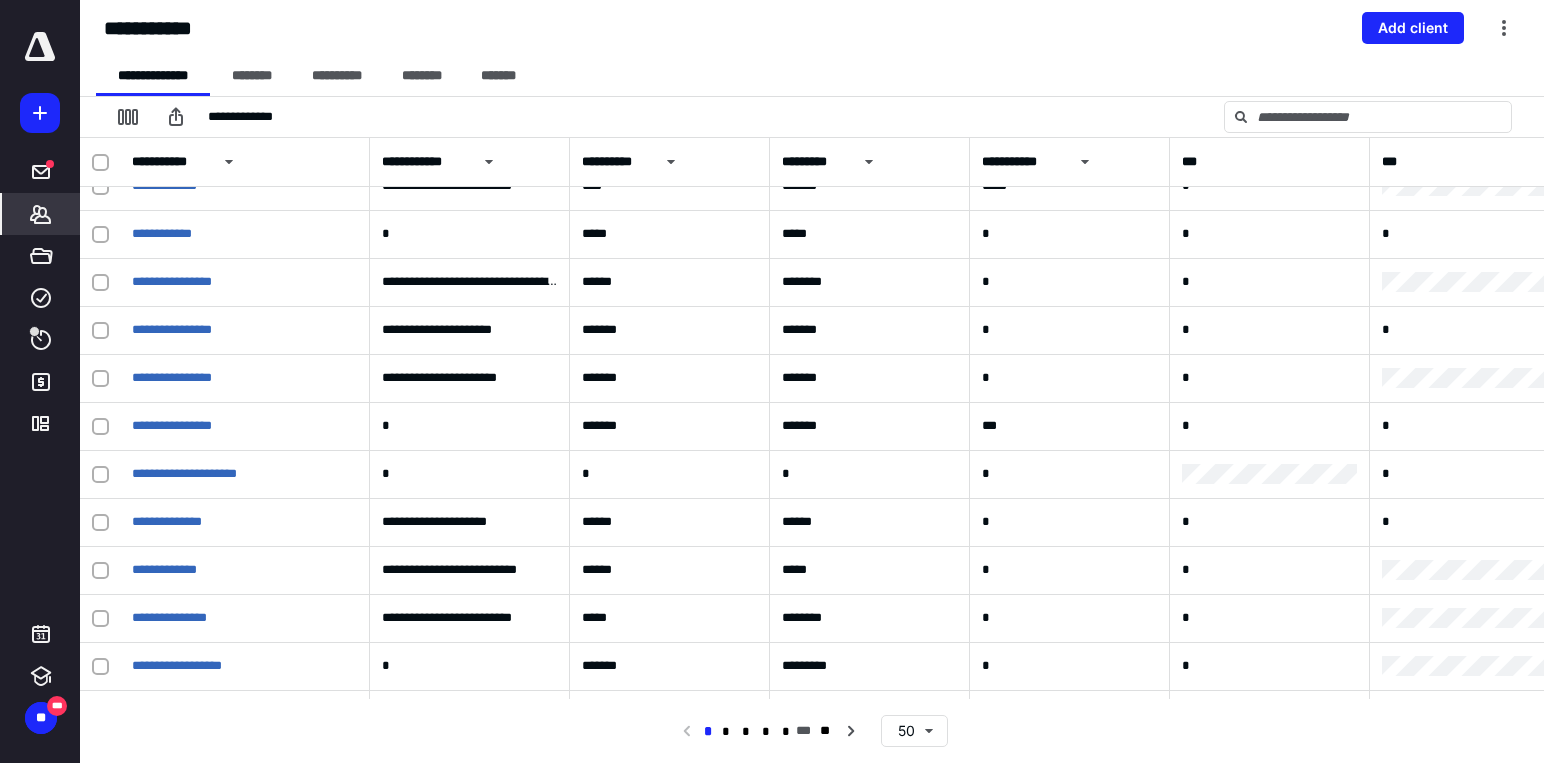 scroll, scrollTop: 1903, scrollLeft: 0, axis: vertical 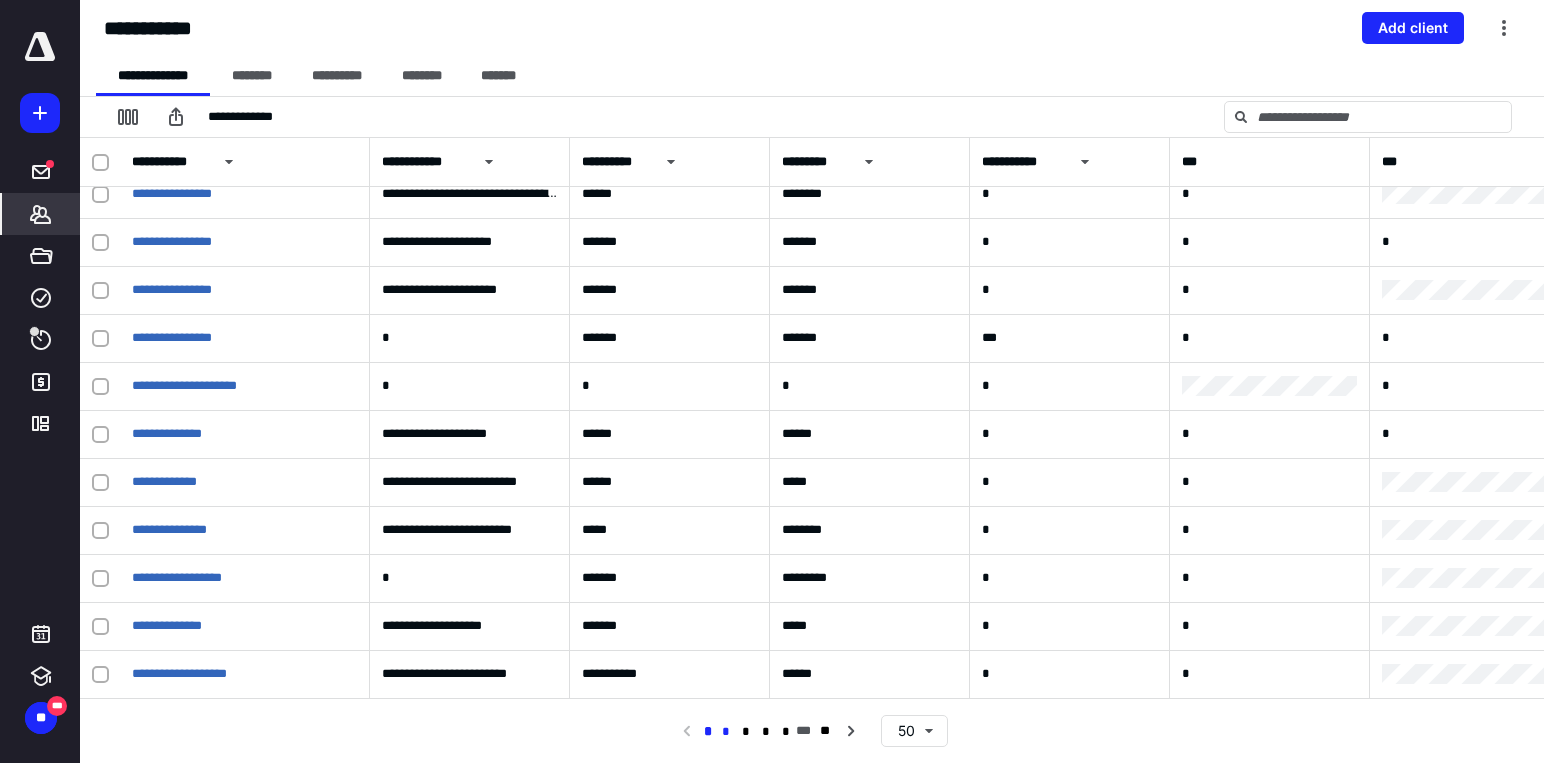 click on "*" at bounding box center [726, 732] 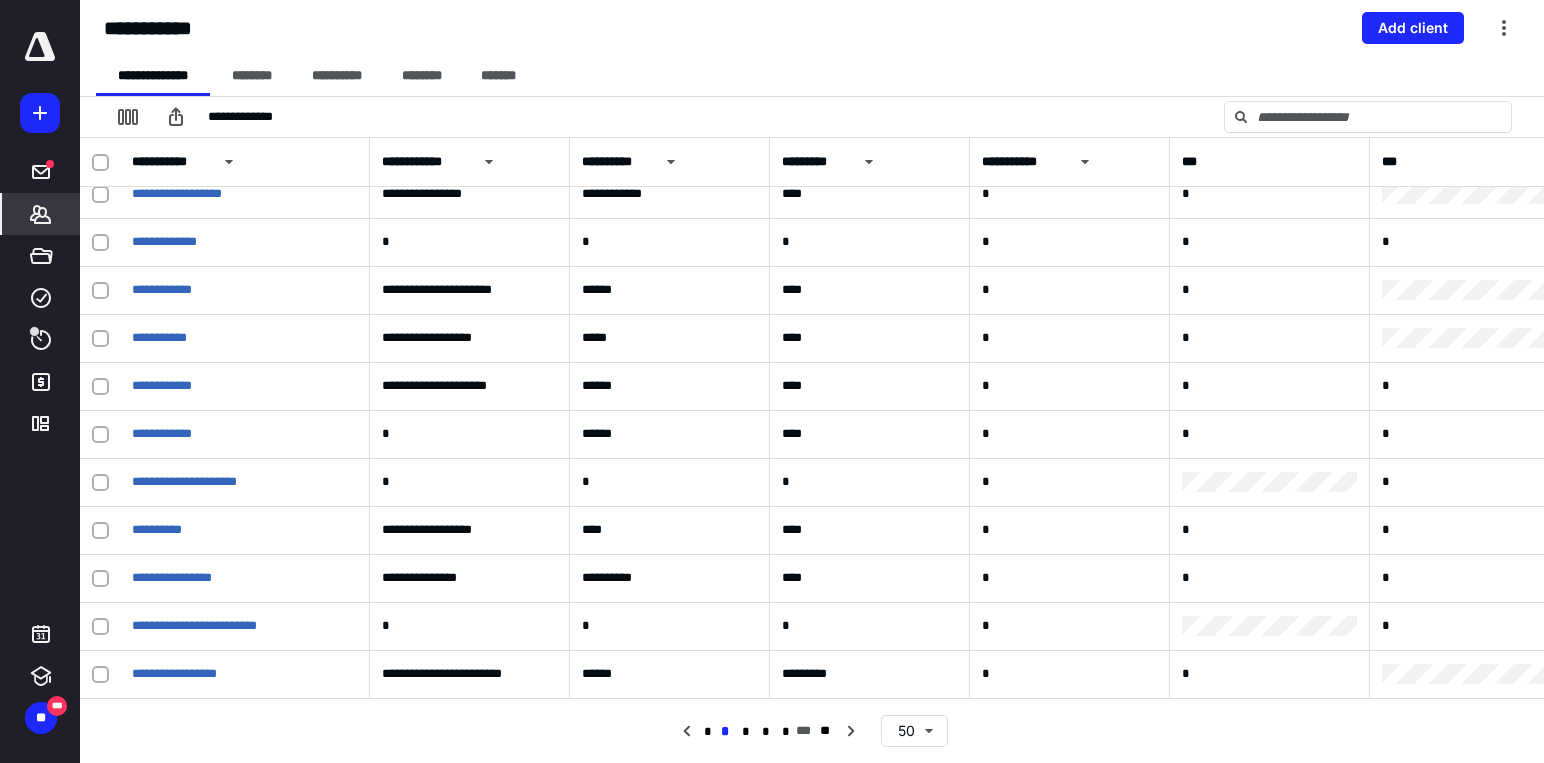 scroll, scrollTop: 1903, scrollLeft: 0, axis: vertical 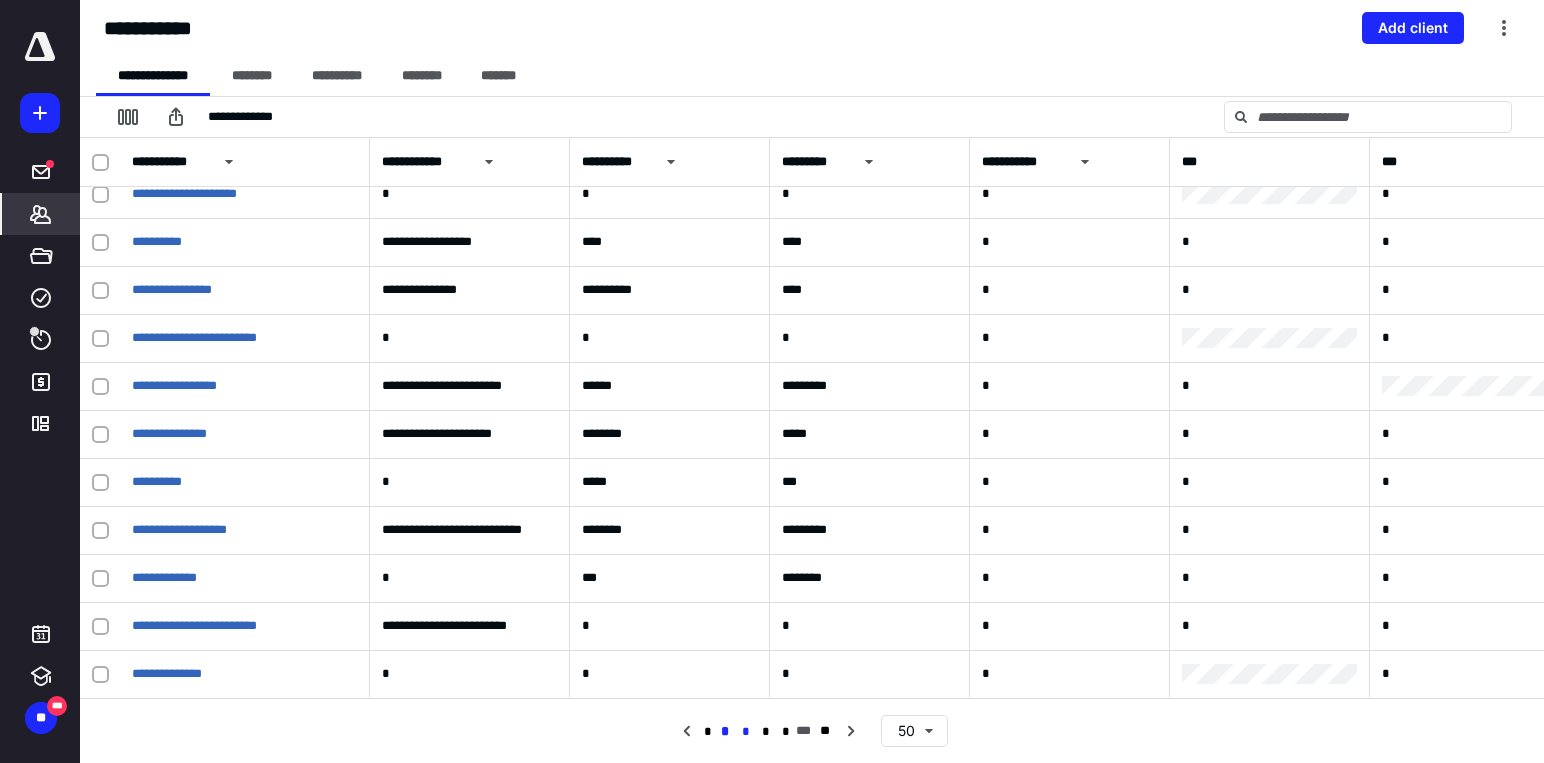 click on "*" at bounding box center (746, 732) 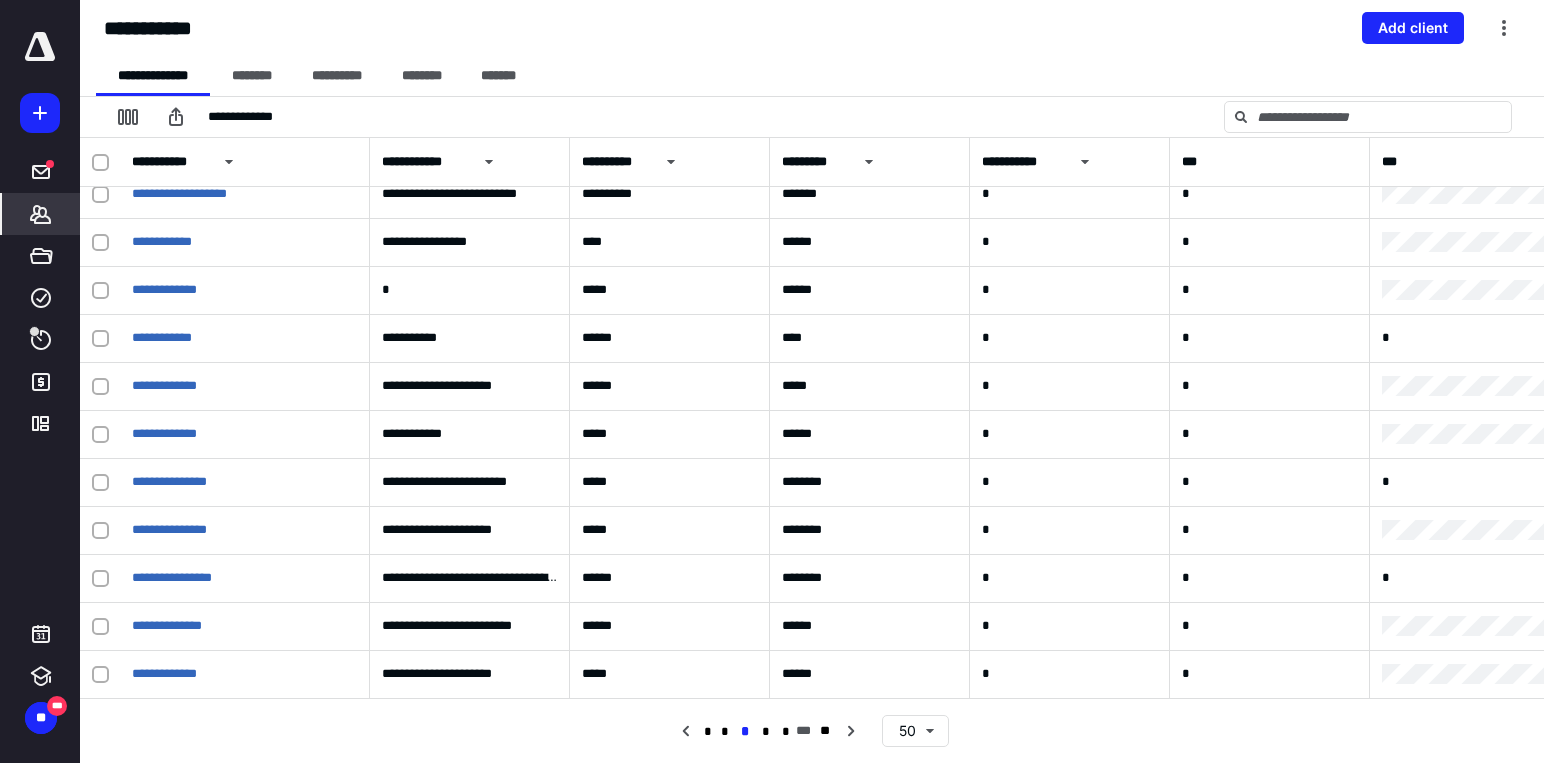 scroll, scrollTop: 1903, scrollLeft: 0, axis: vertical 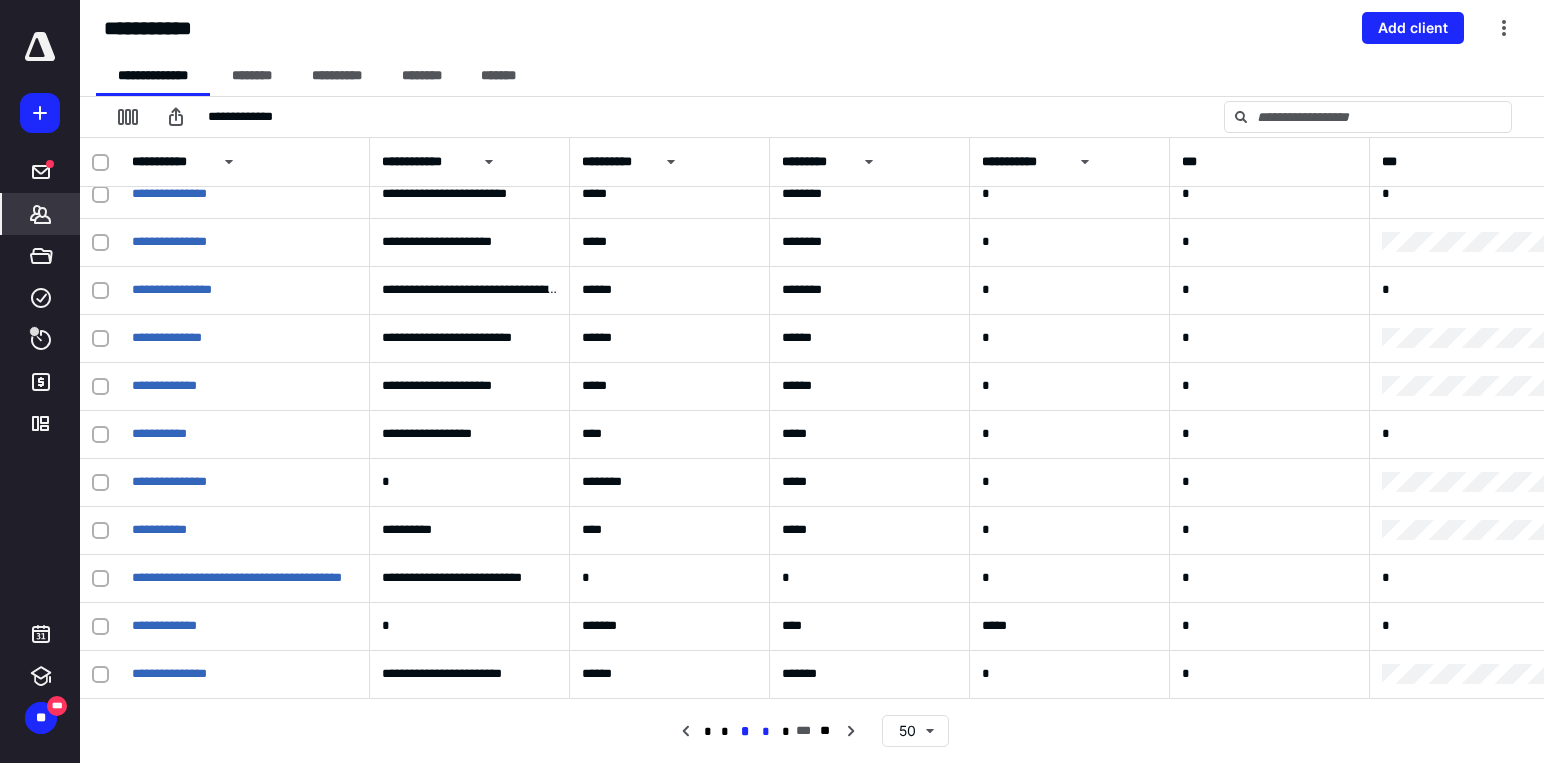 click on "*" at bounding box center [766, 732] 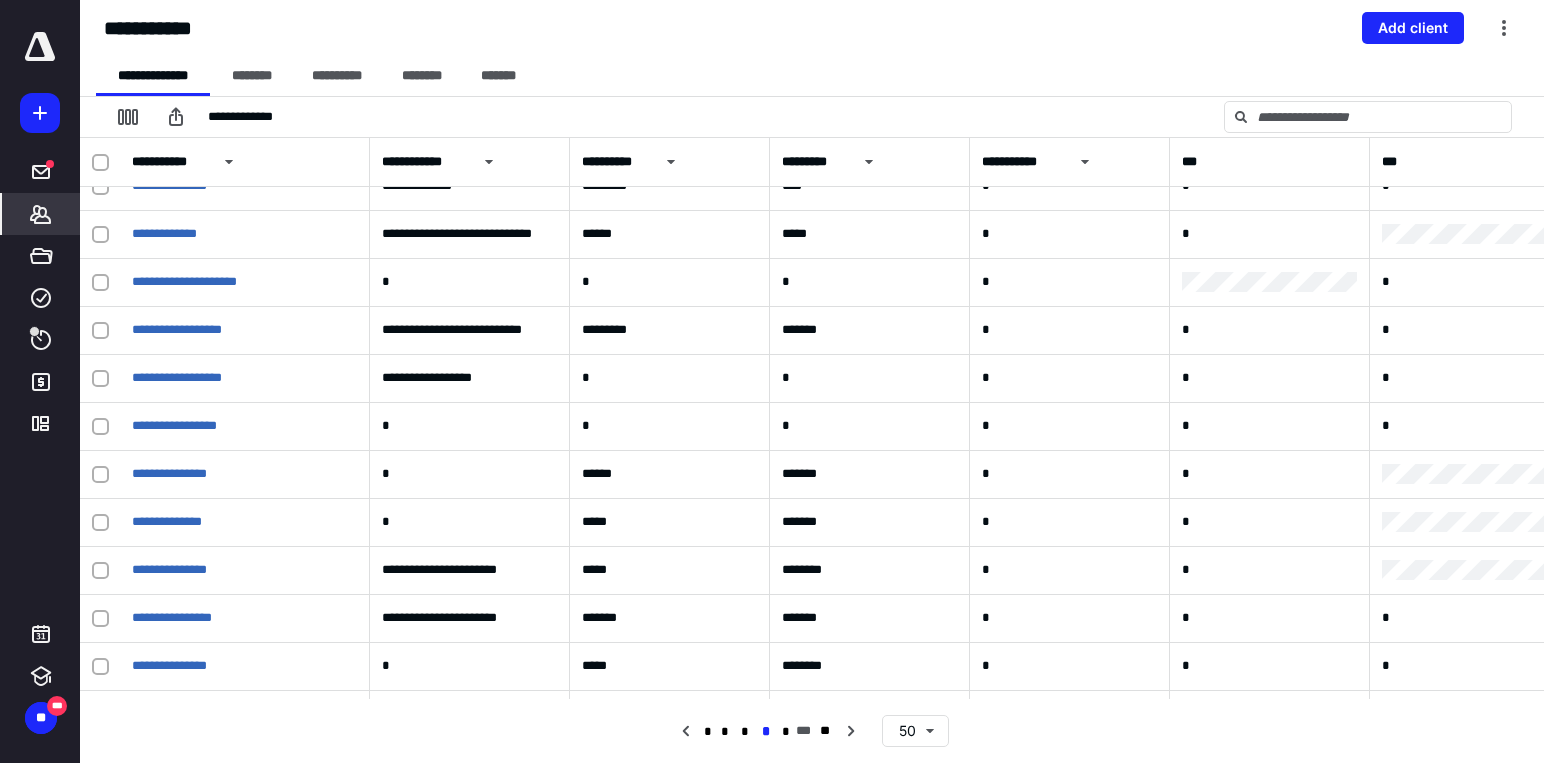 scroll, scrollTop: 1903, scrollLeft: 0, axis: vertical 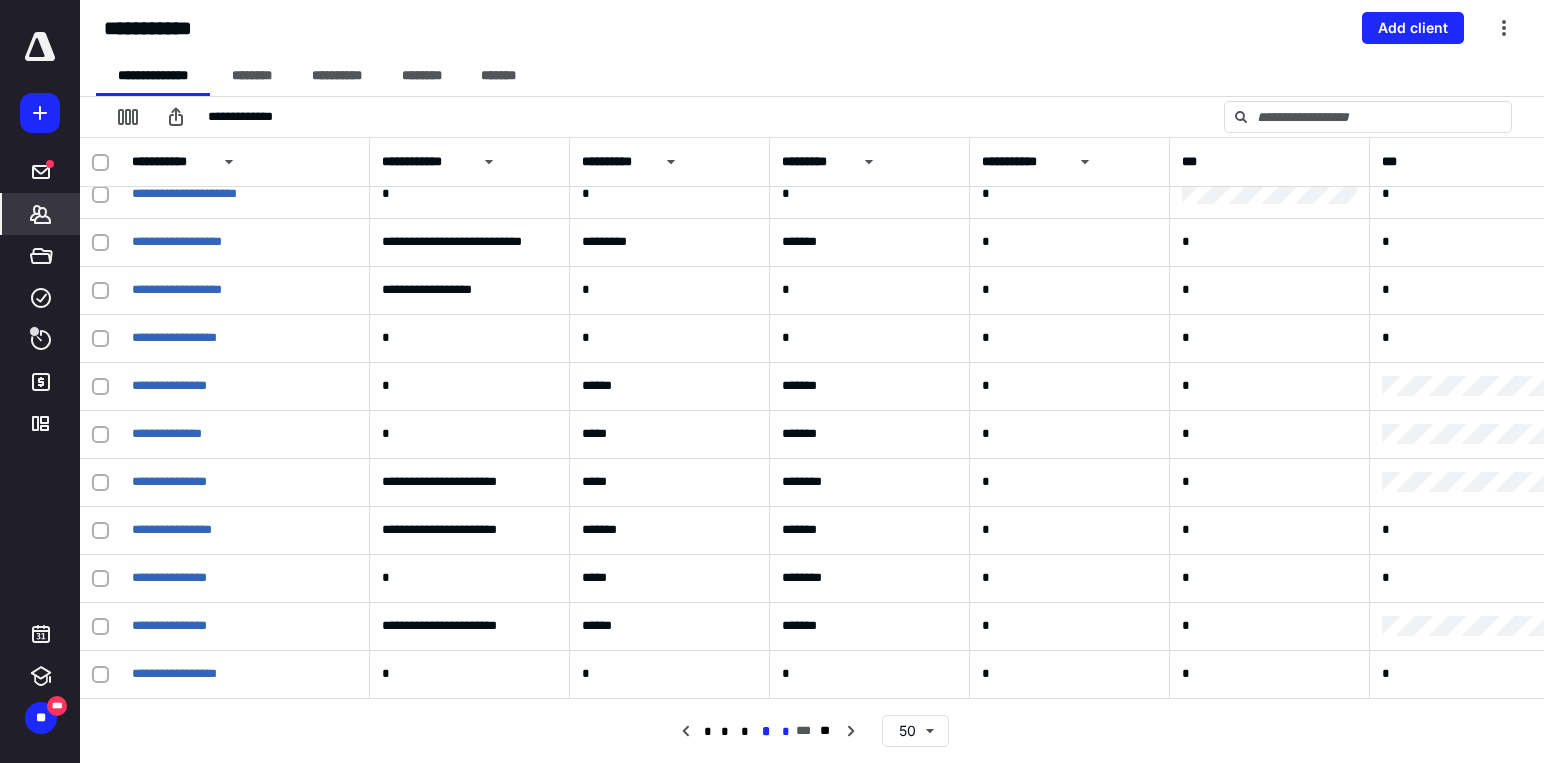 click on "*" at bounding box center (786, 732) 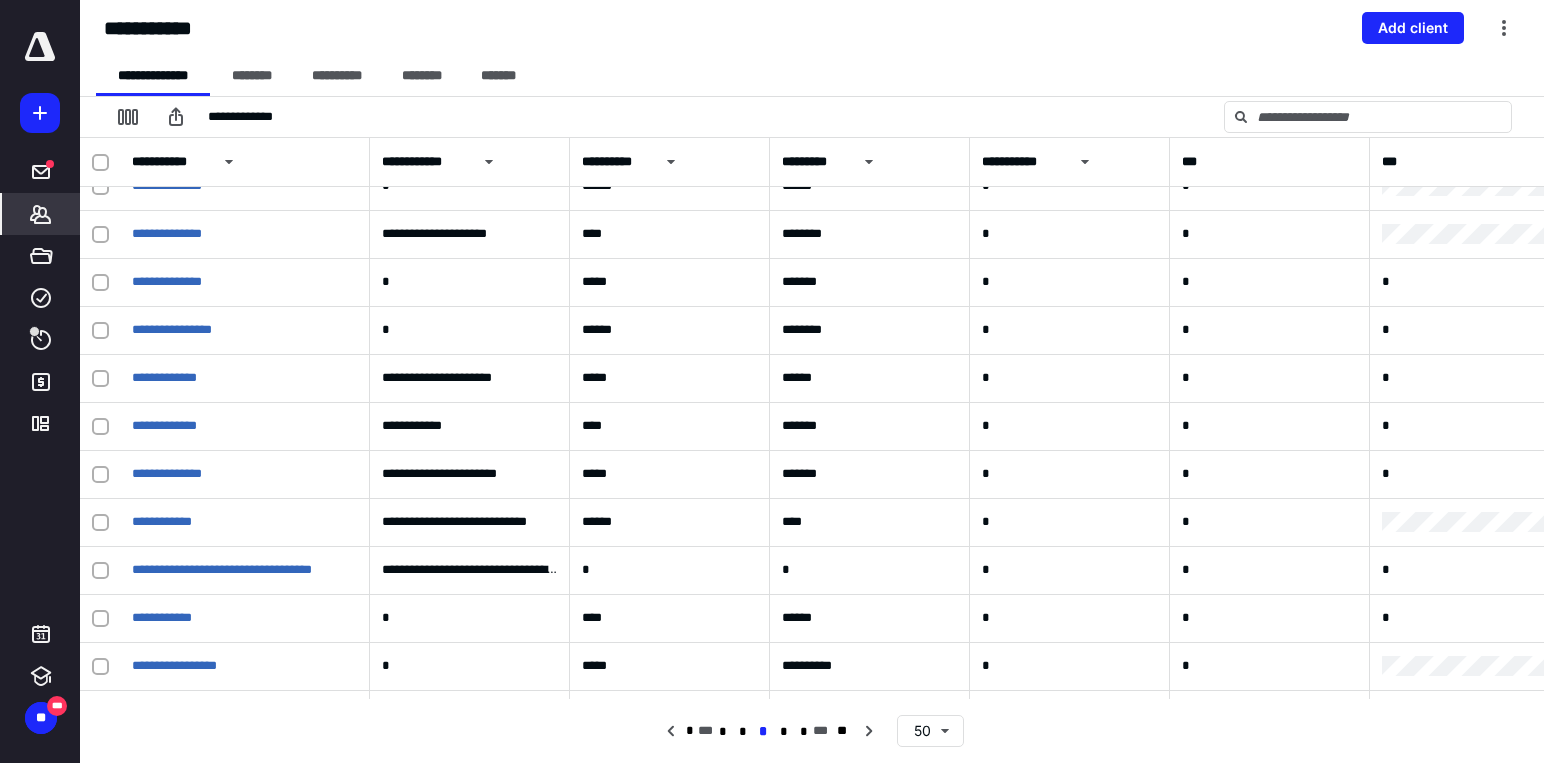 scroll, scrollTop: 1903, scrollLeft: 0, axis: vertical 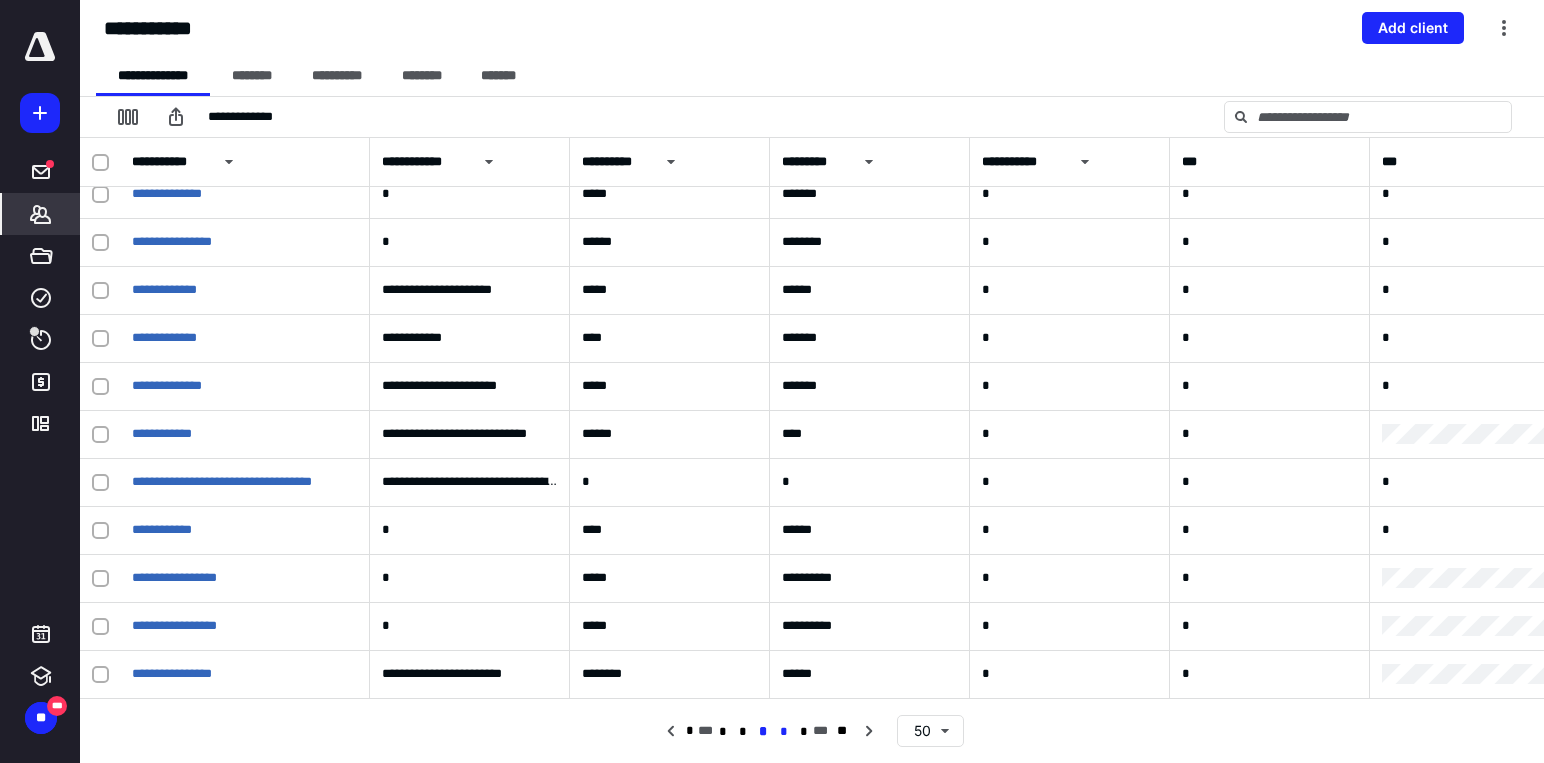 click on "*" at bounding box center (784, 732) 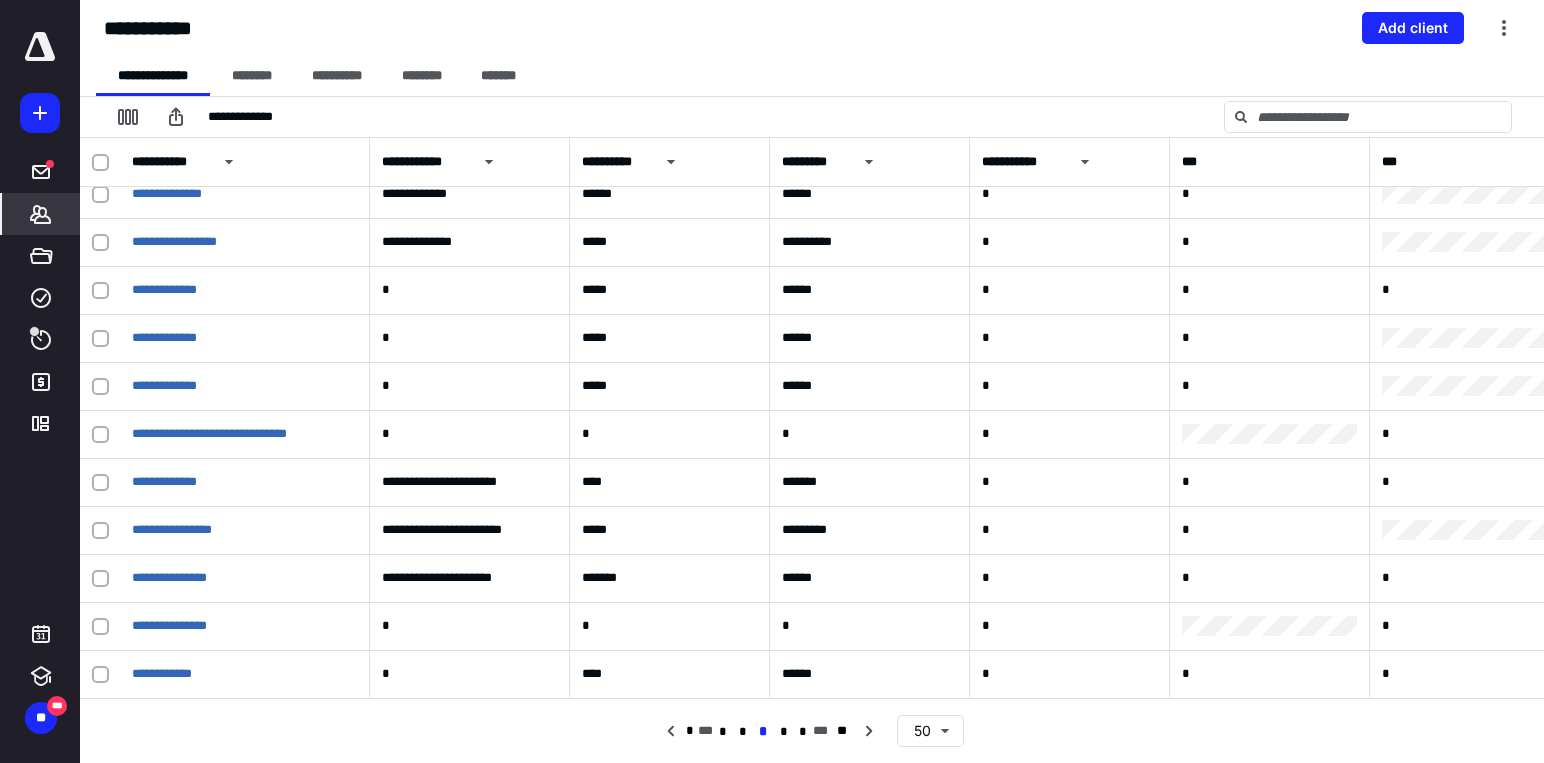 scroll, scrollTop: 1903, scrollLeft: 0, axis: vertical 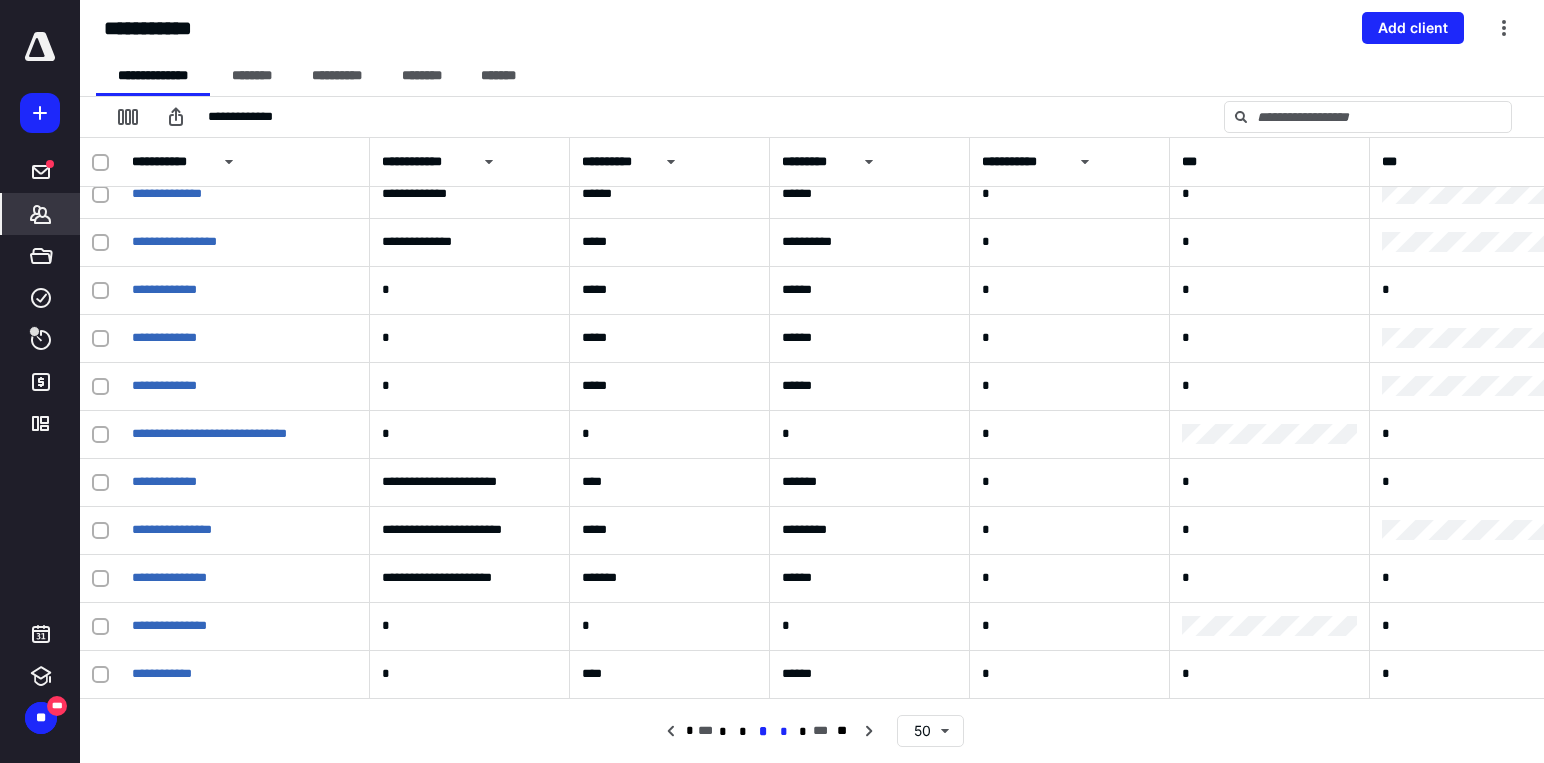 click on "*" at bounding box center (783, 732) 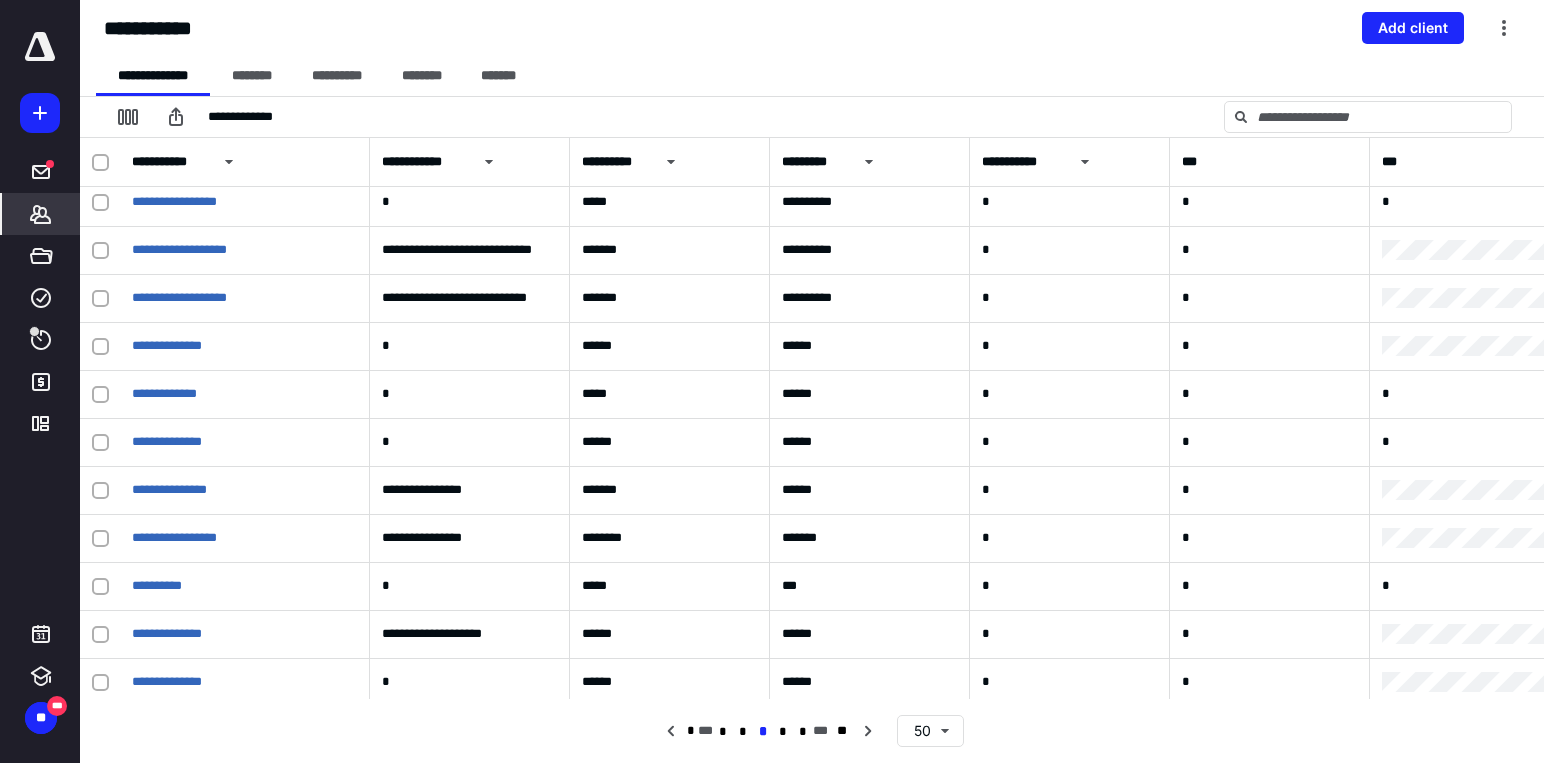 scroll, scrollTop: 1903, scrollLeft: 0, axis: vertical 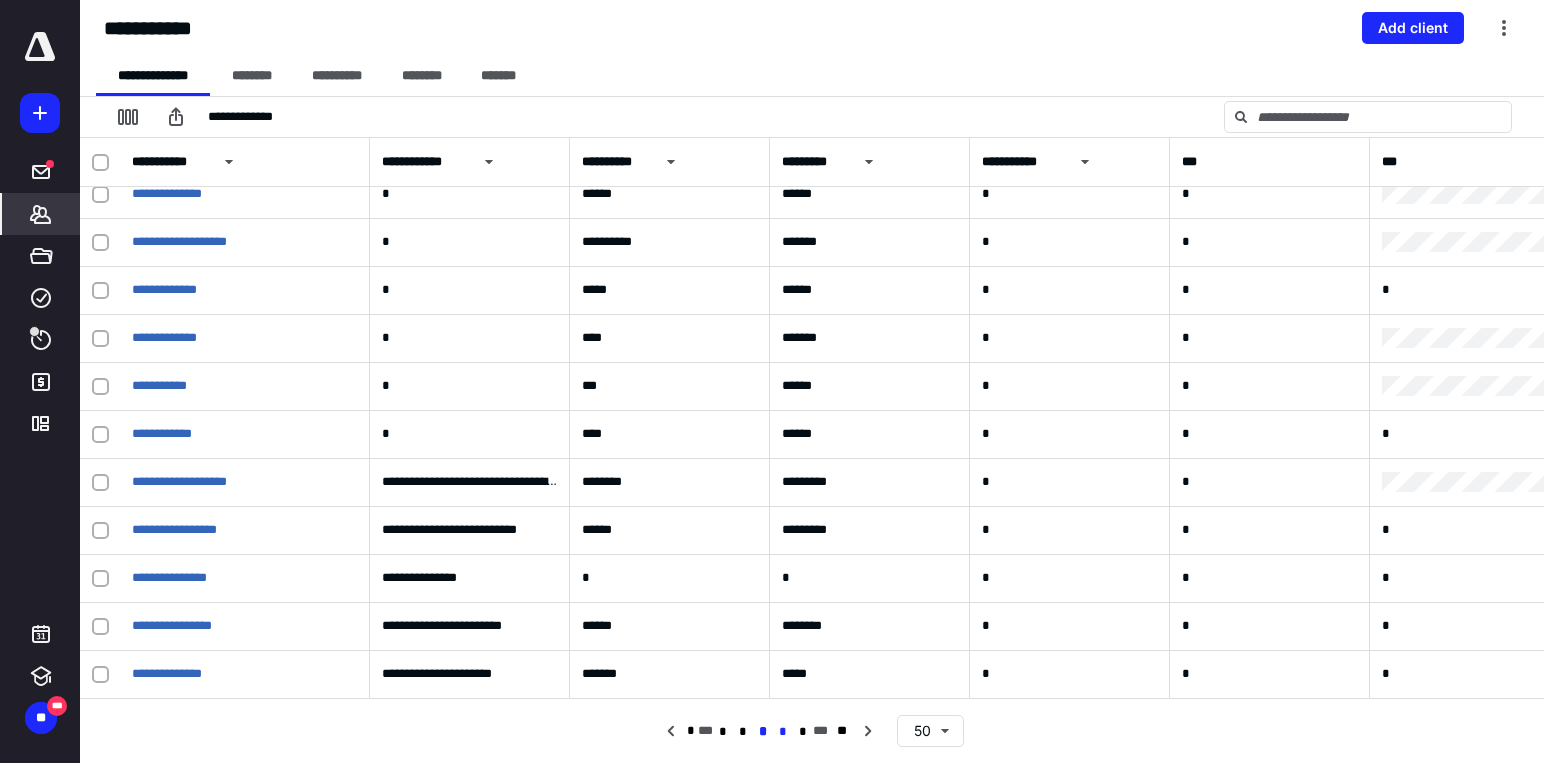 click on "*" at bounding box center [783, 732] 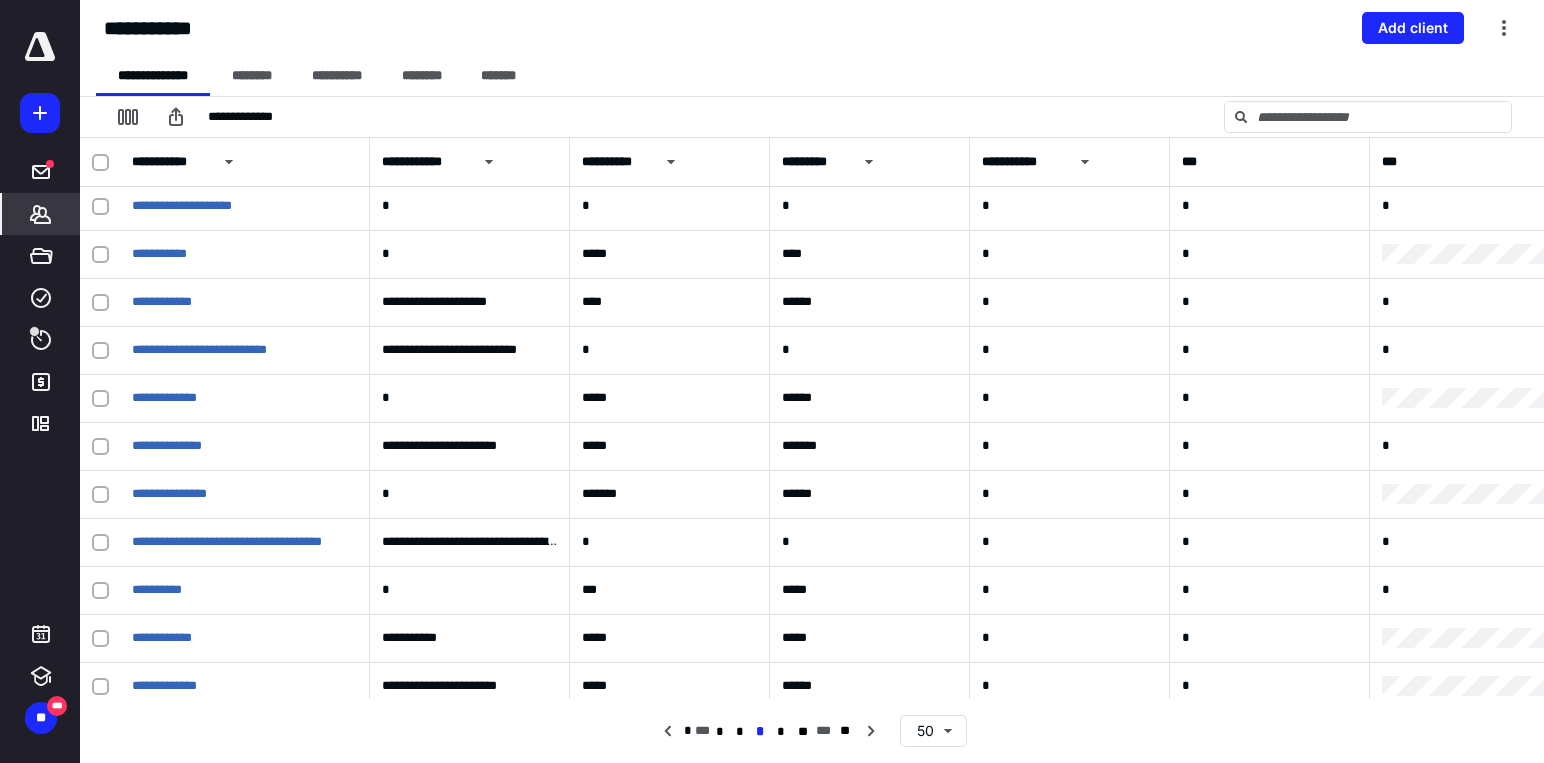 scroll, scrollTop: 1903, scrollLeft: 0, axis: vertical 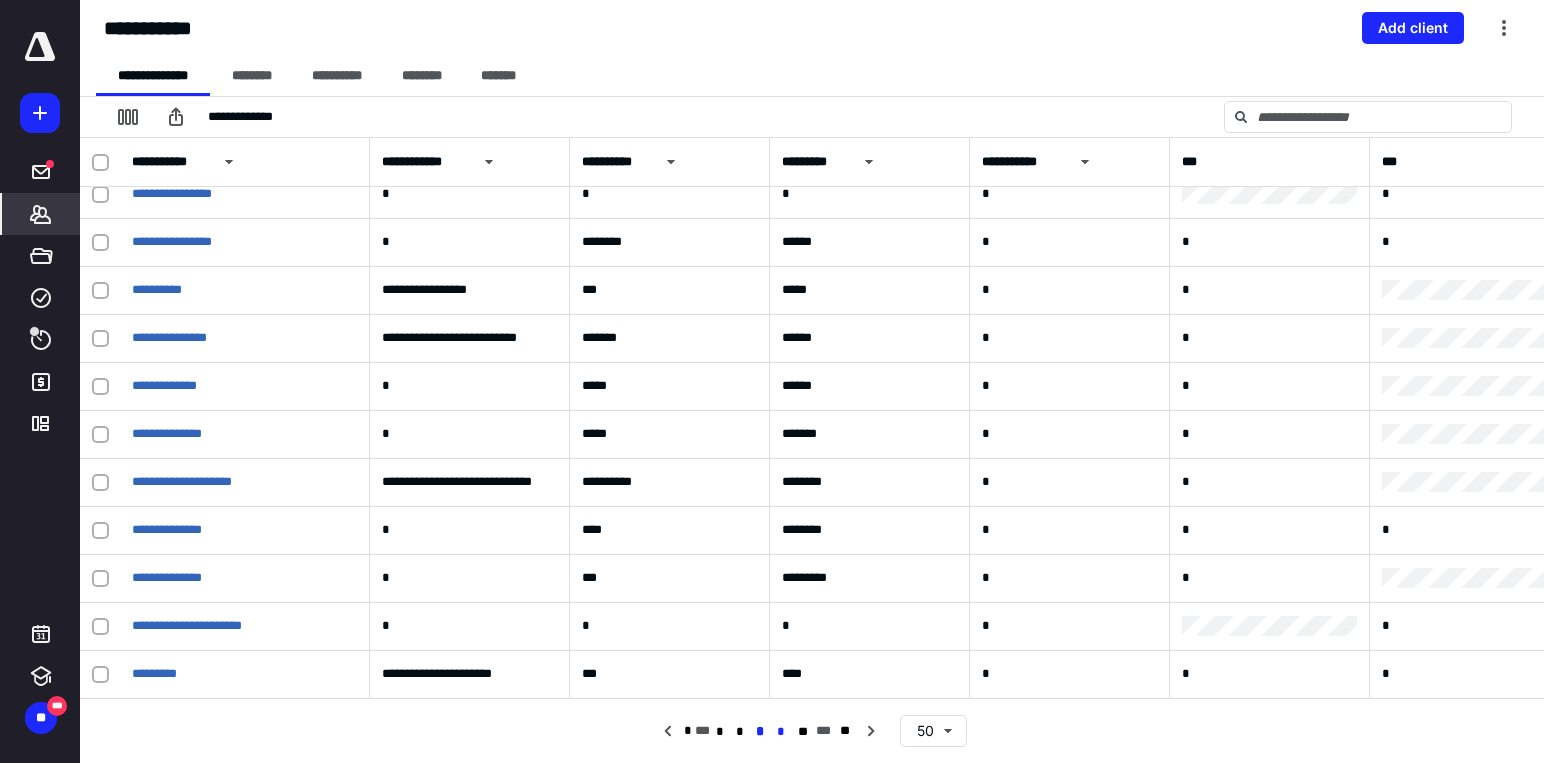 click on "*" at bounding box center [780, 732] 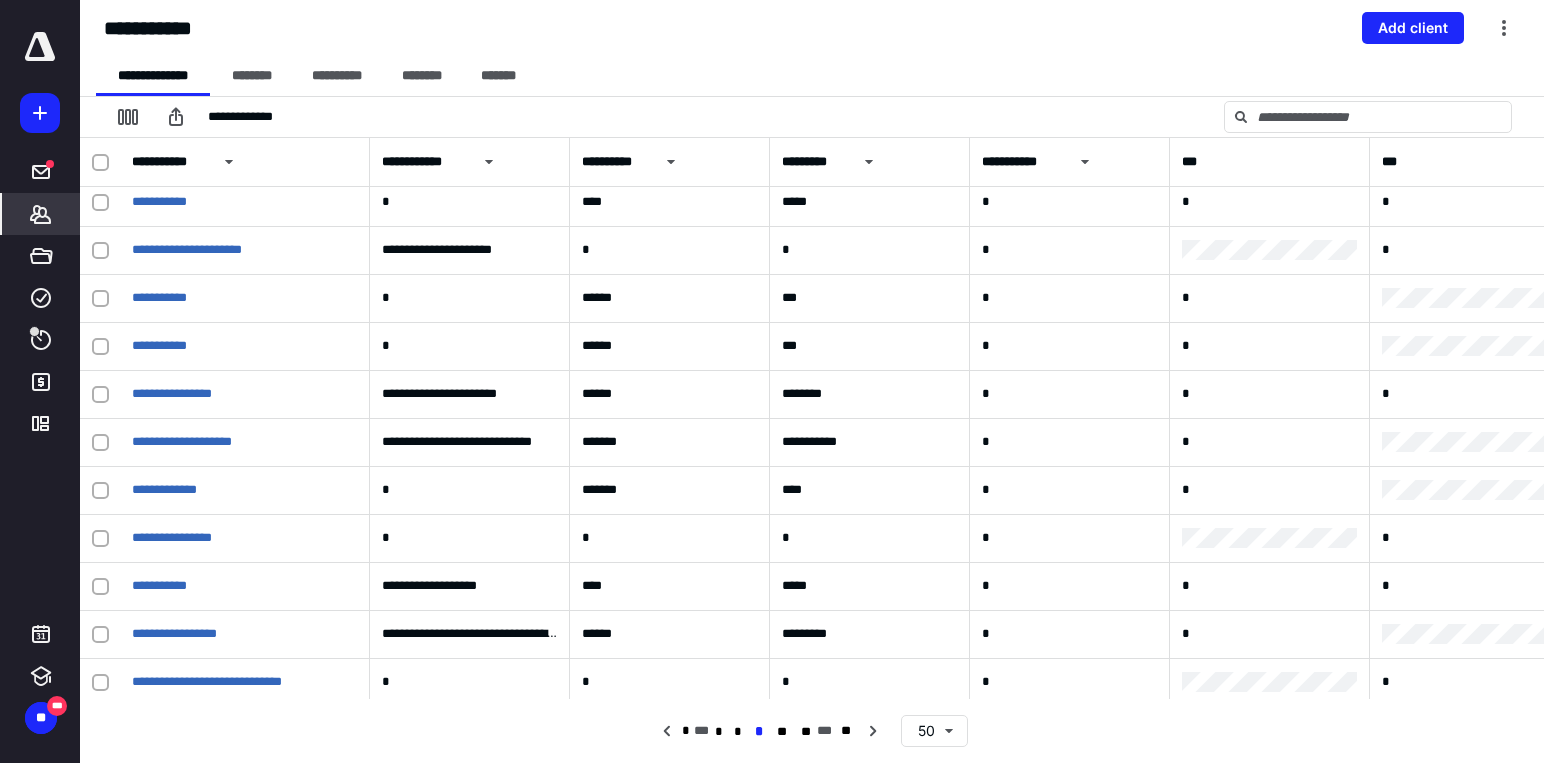 scroll, scrollTop: 1903, scrollLeft: 0, axis: vertical 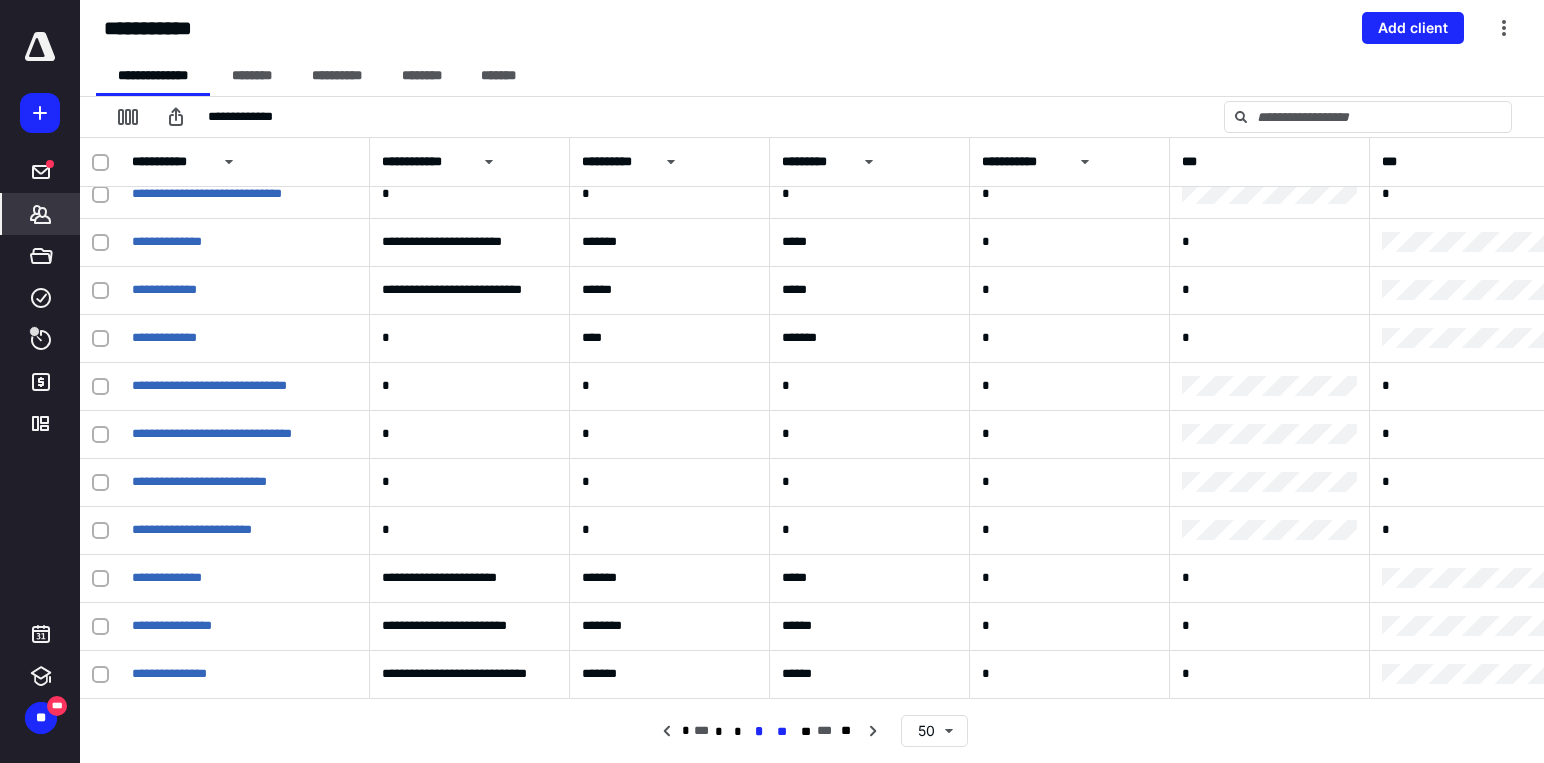 click on "**" at bounding box center [782, 732] 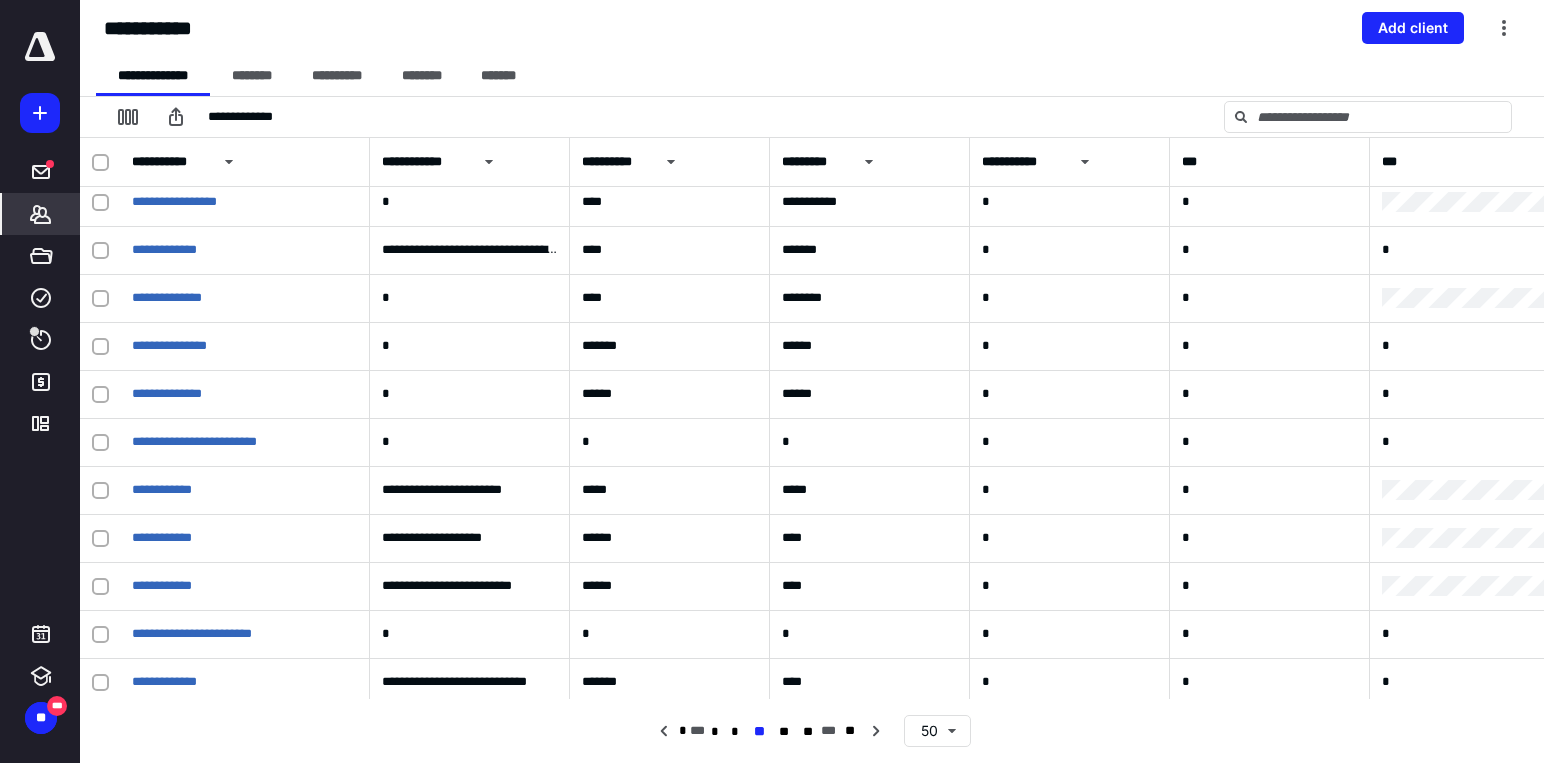 scroll, scrollTop: 1903, scrollLeft: 0, axis: vertical 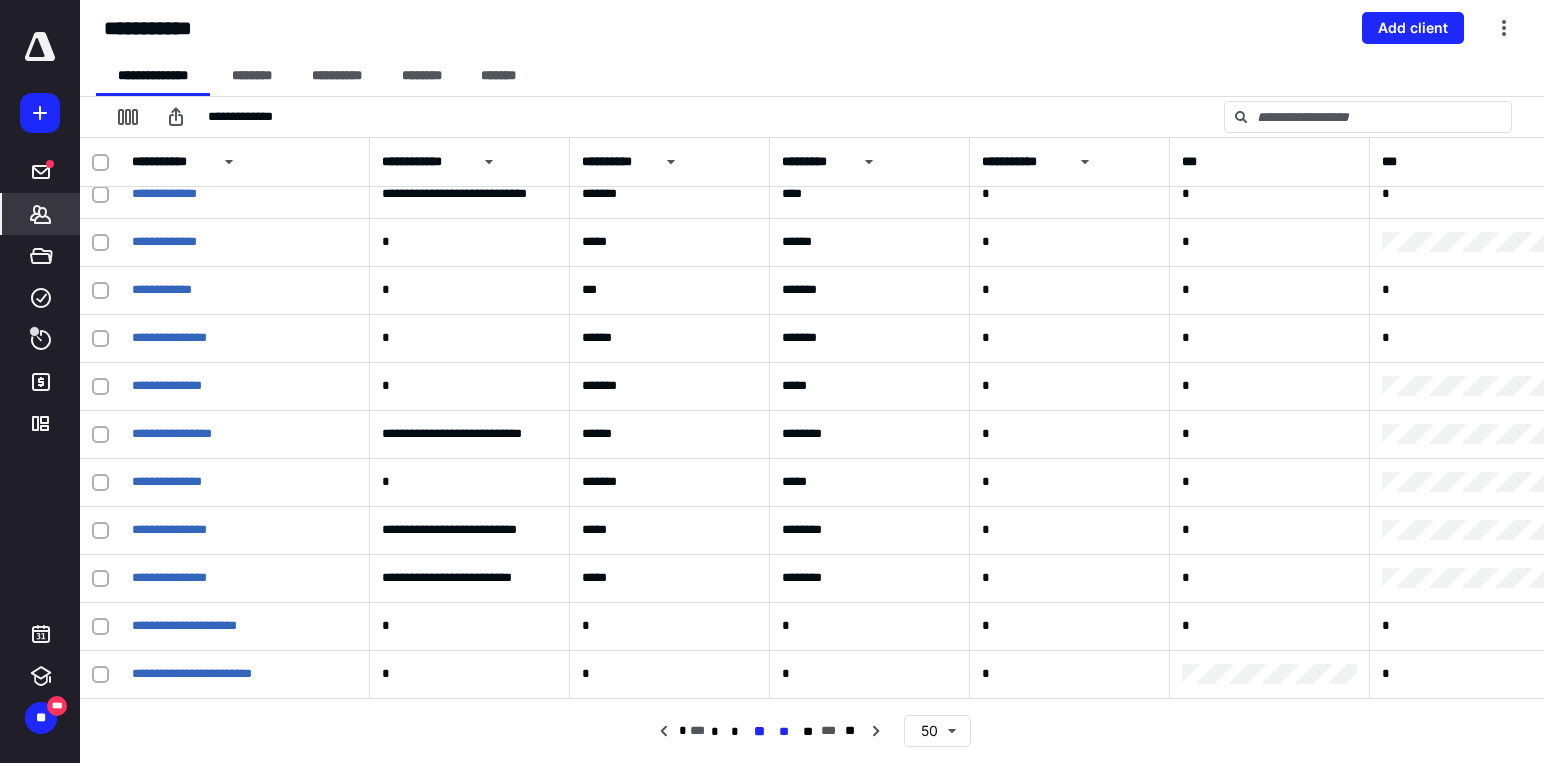 click on "**" at bounding box center [784, 732] 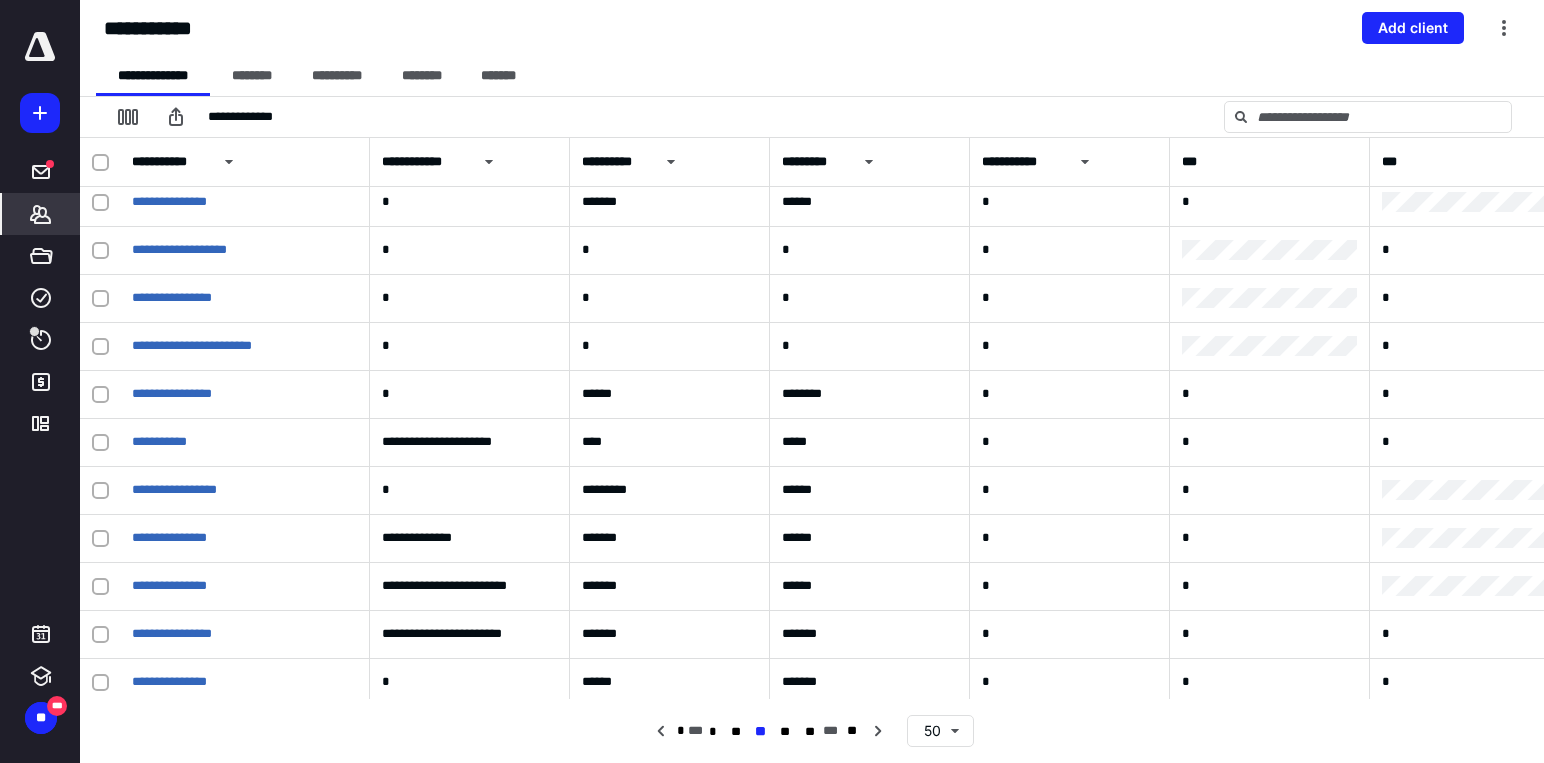 scroll, scrollTop: 1903, scrollLeft: 0, axis: vertical 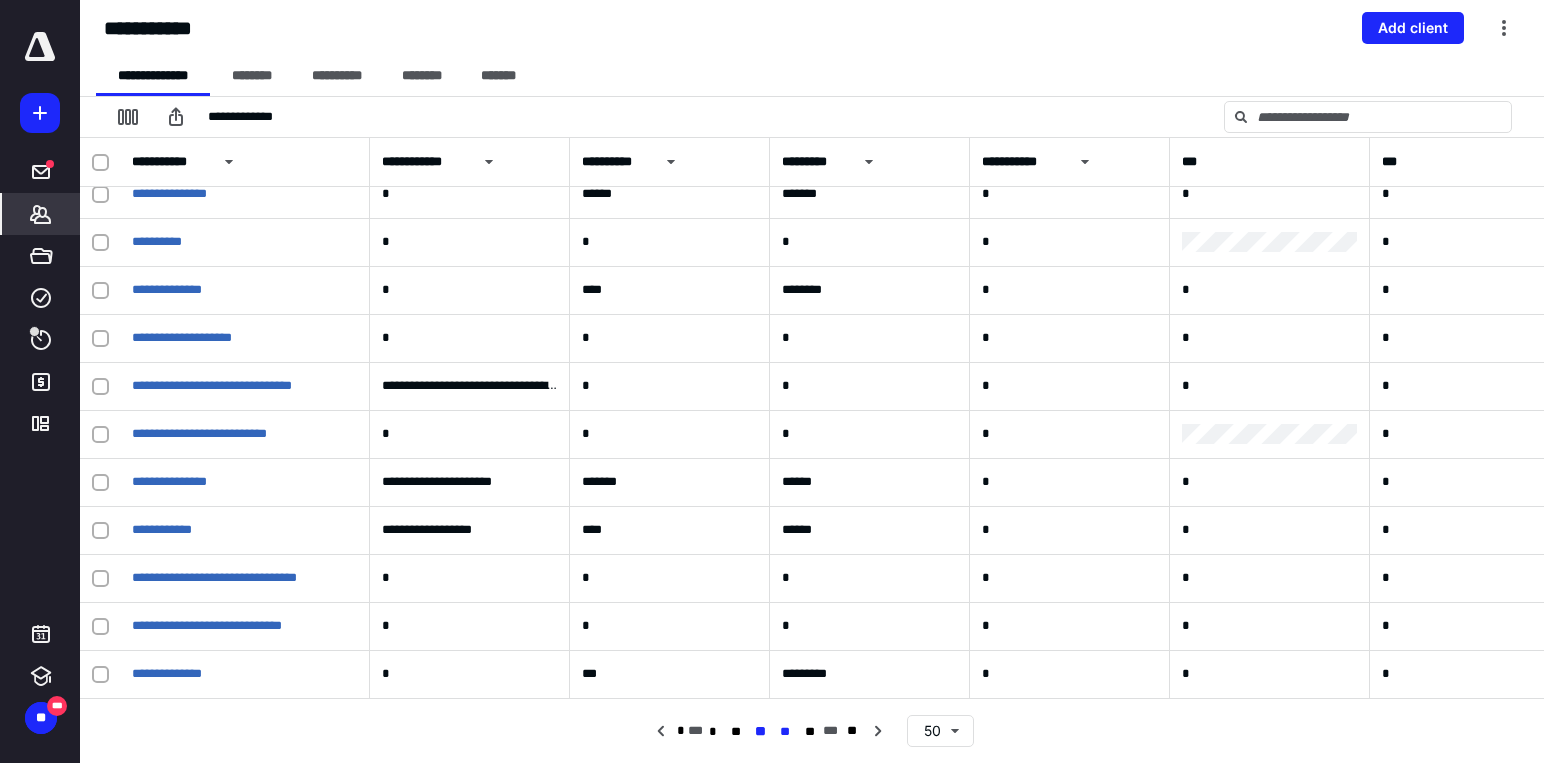 click on "**" at bounding box center [785, 732] 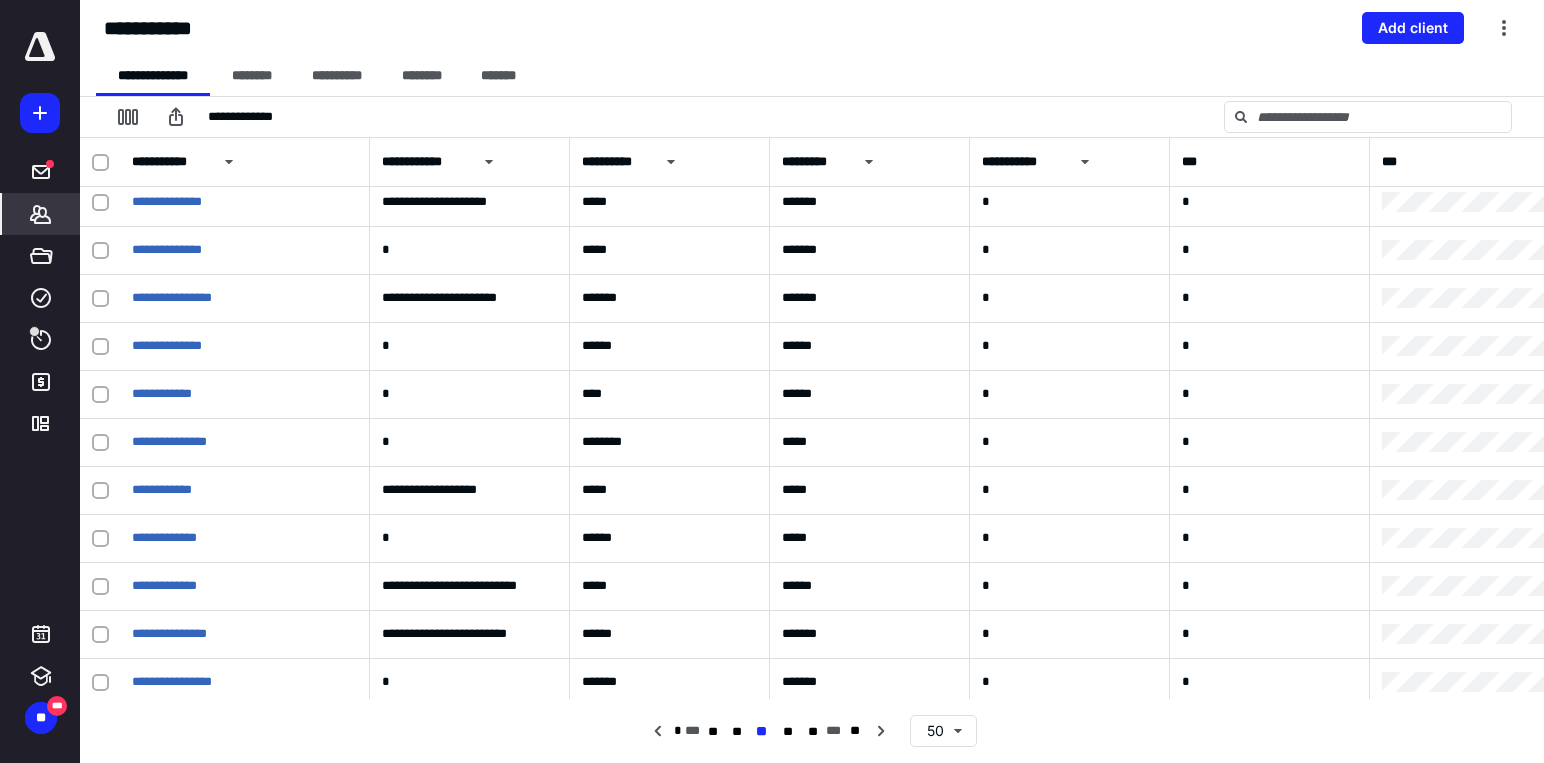 scroll, scrollTop: 1903, scrollLeft: 0, axis: vertical 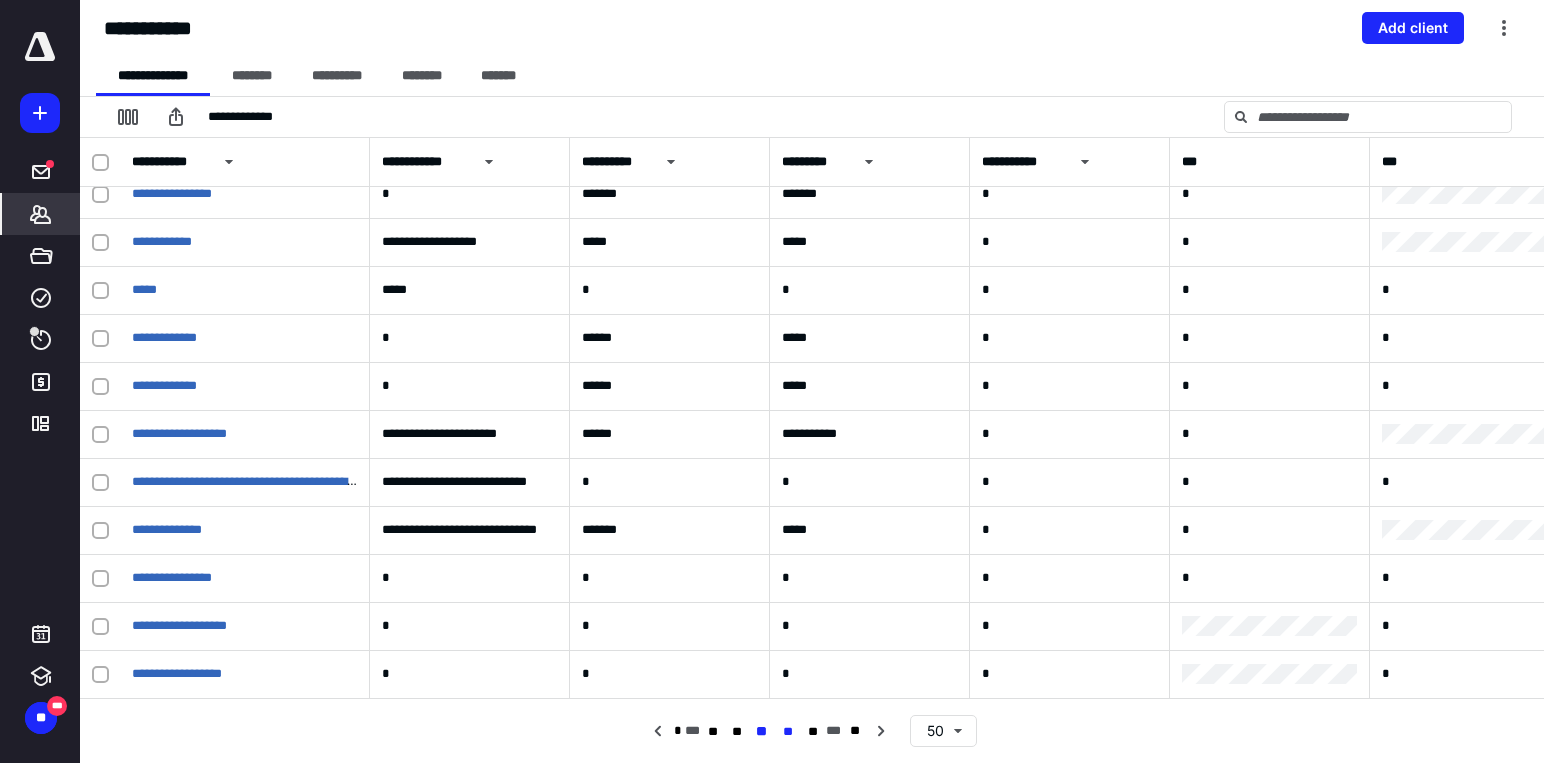 click on "**" at bounding box center [787, 732] 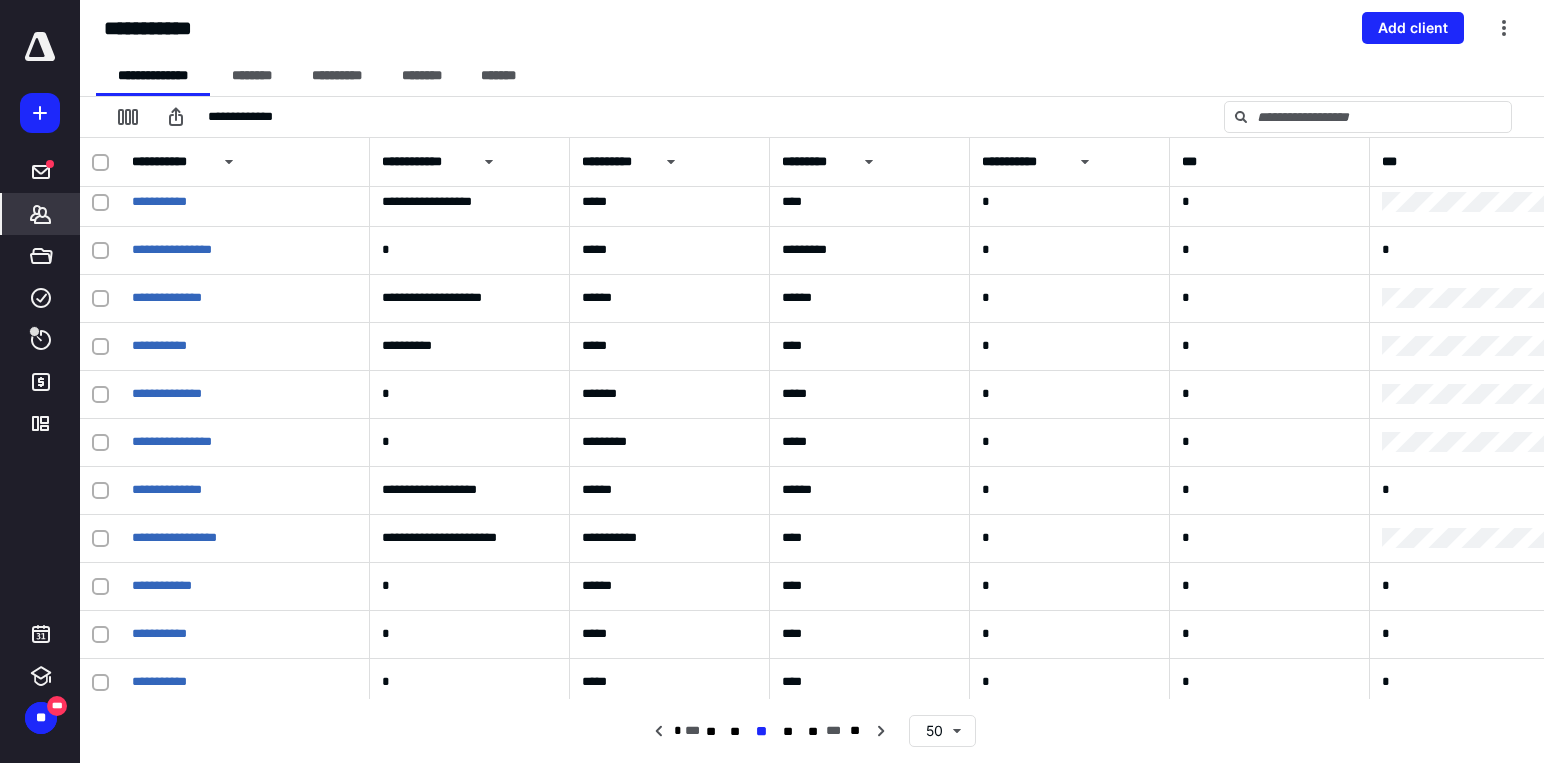 scroll, scrollTop: 1903, scrollLeft: 0, axis: vertical 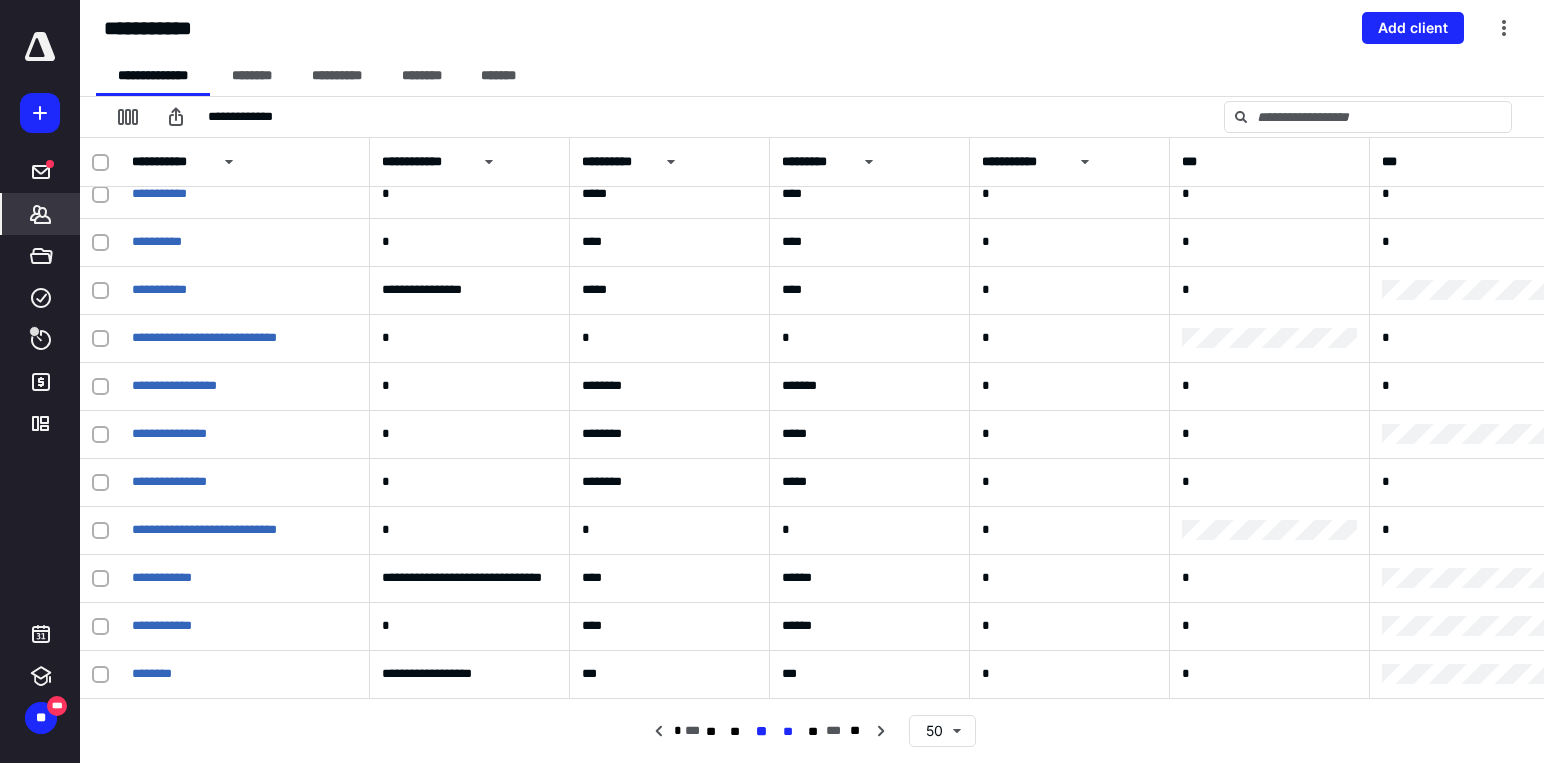 drag, startPoint x: 790, startPoint y: 736, endPoint x: 521, endPoint y: 762, distance: 270.25357 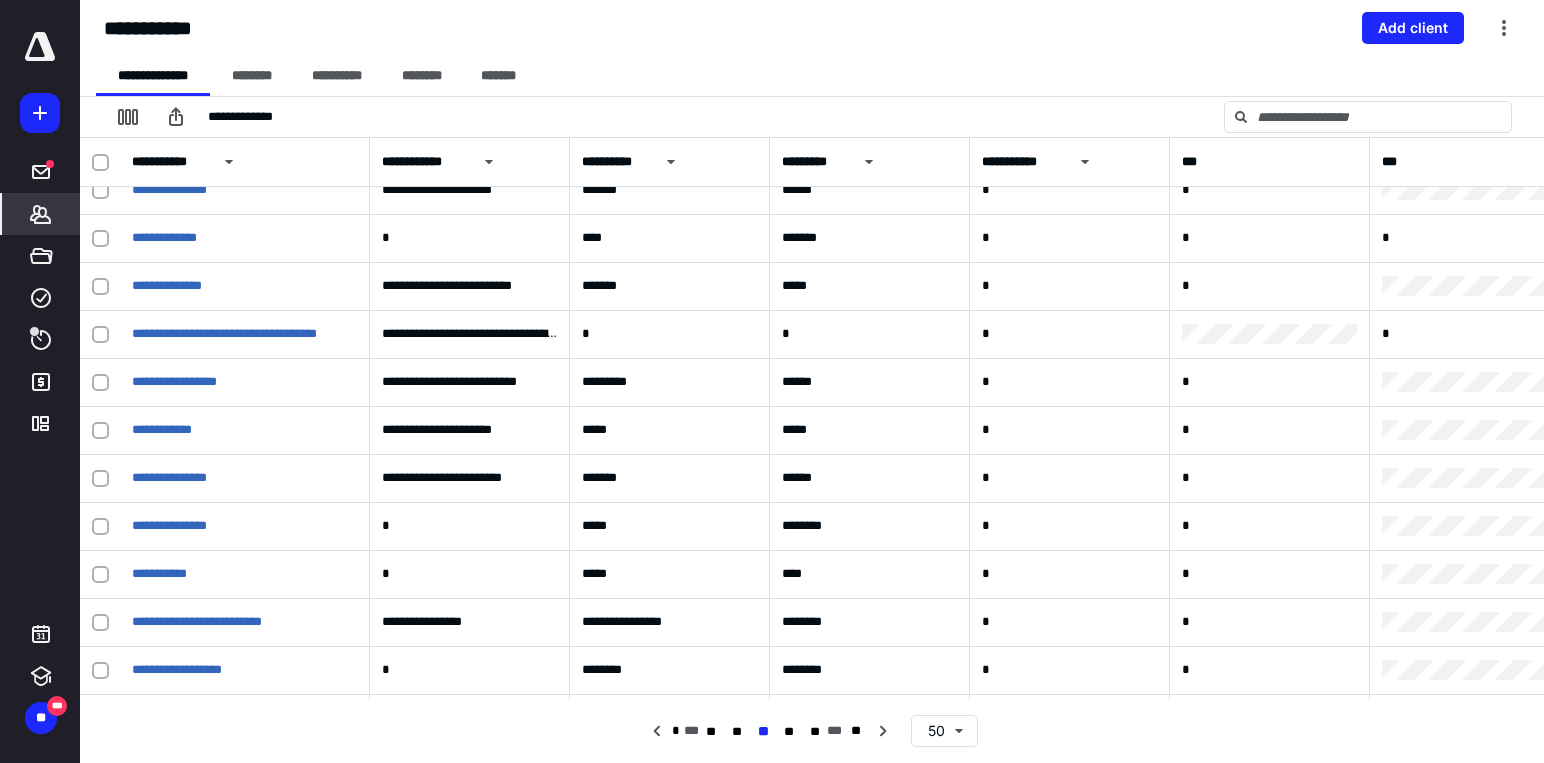 scroll, scrollTop: 1903, scrollLeft: 0, axis: vertical 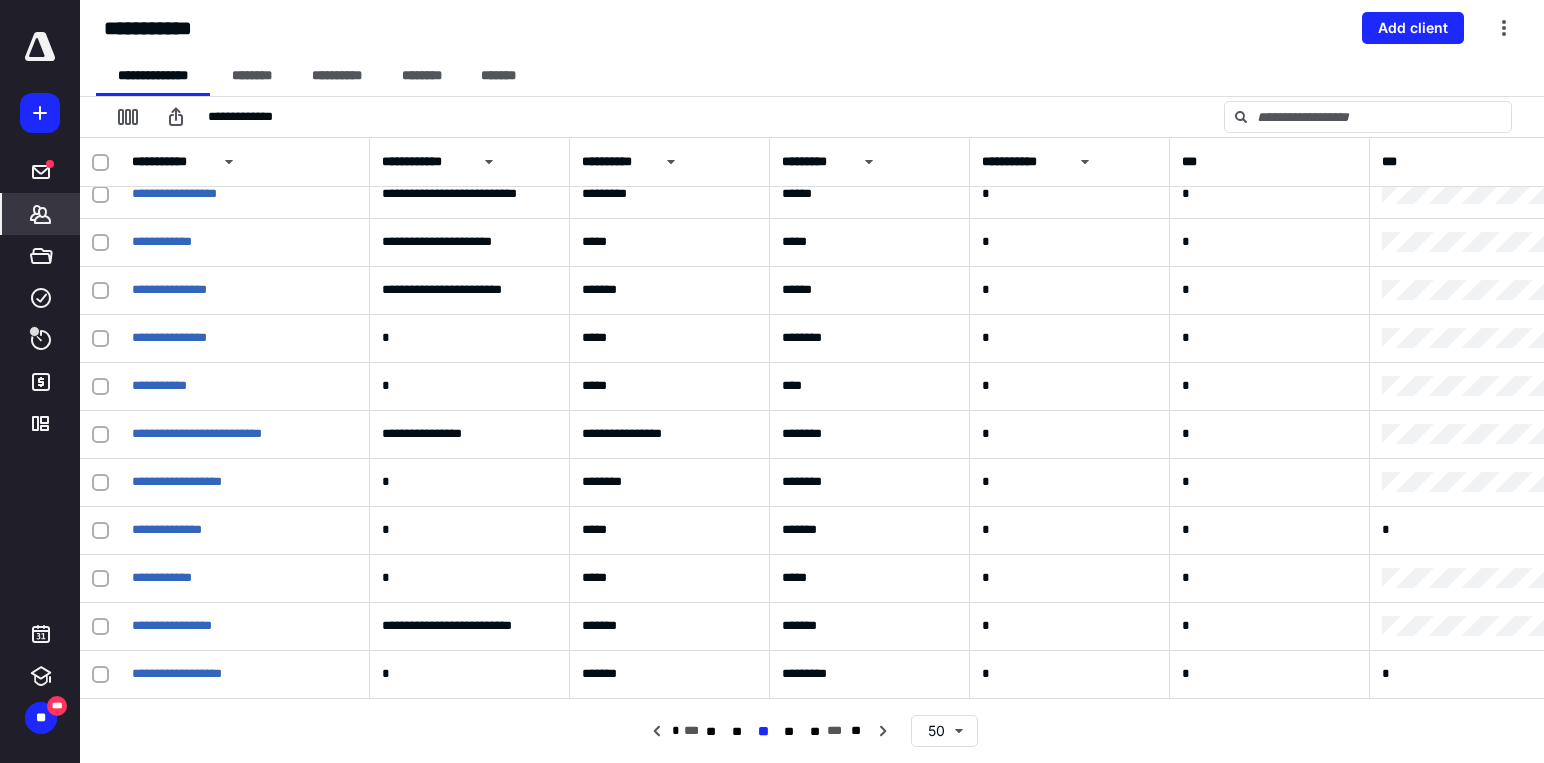 click on "**********" at bounding box center (40, 381) 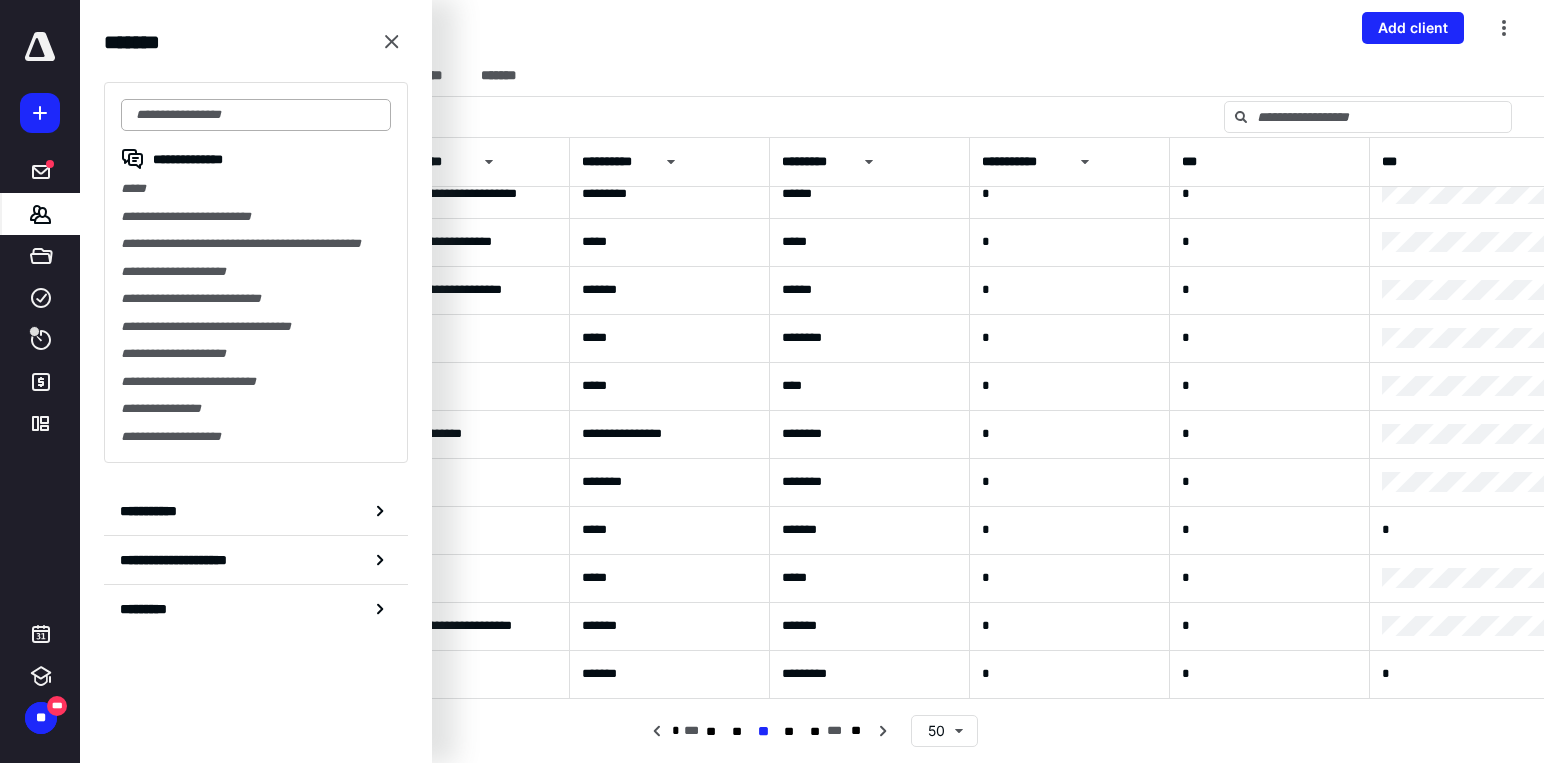 click at bounding box center [256, 115] 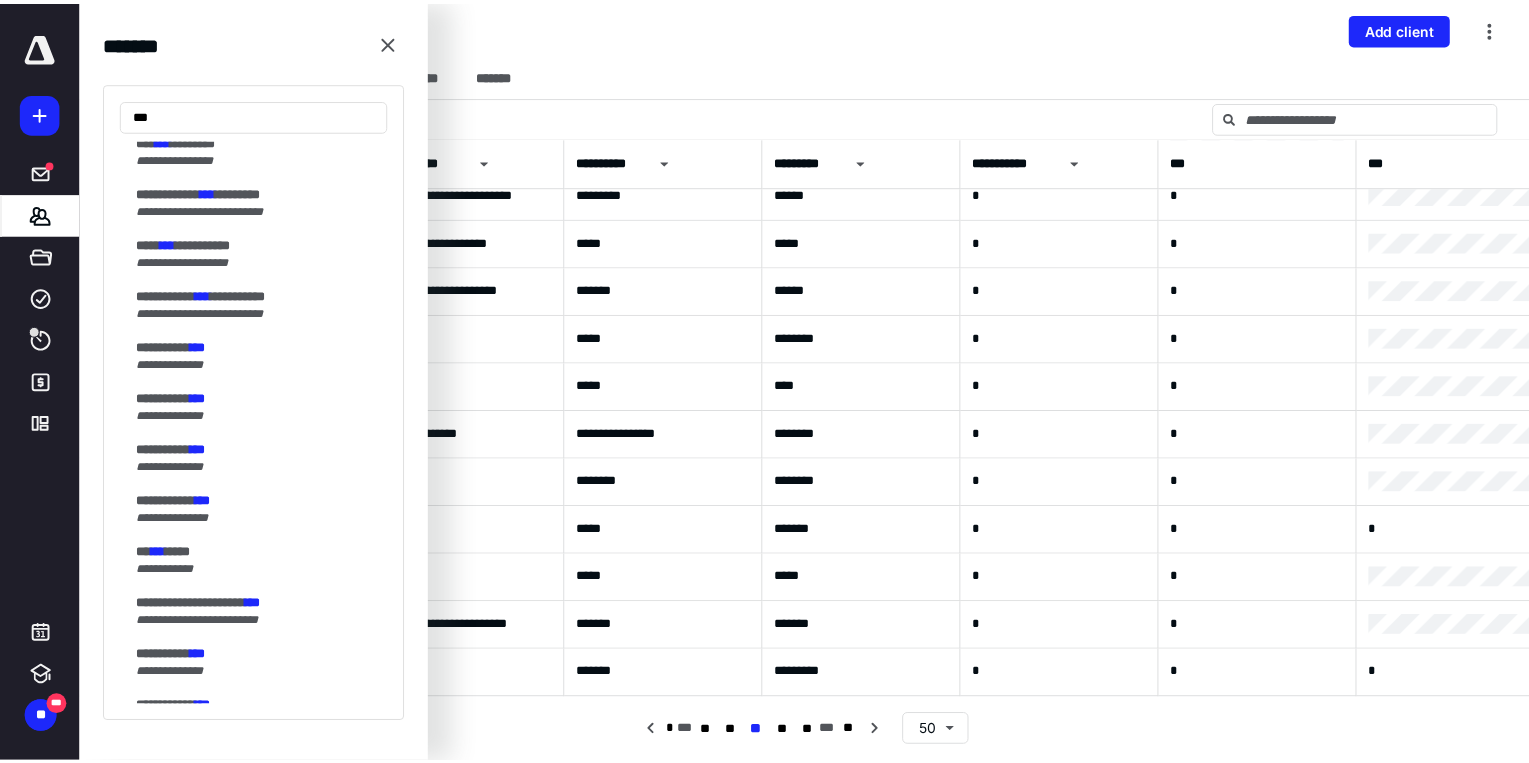 scroll, scrollTop: 1100, scrollLeft: 0, axis: vertical 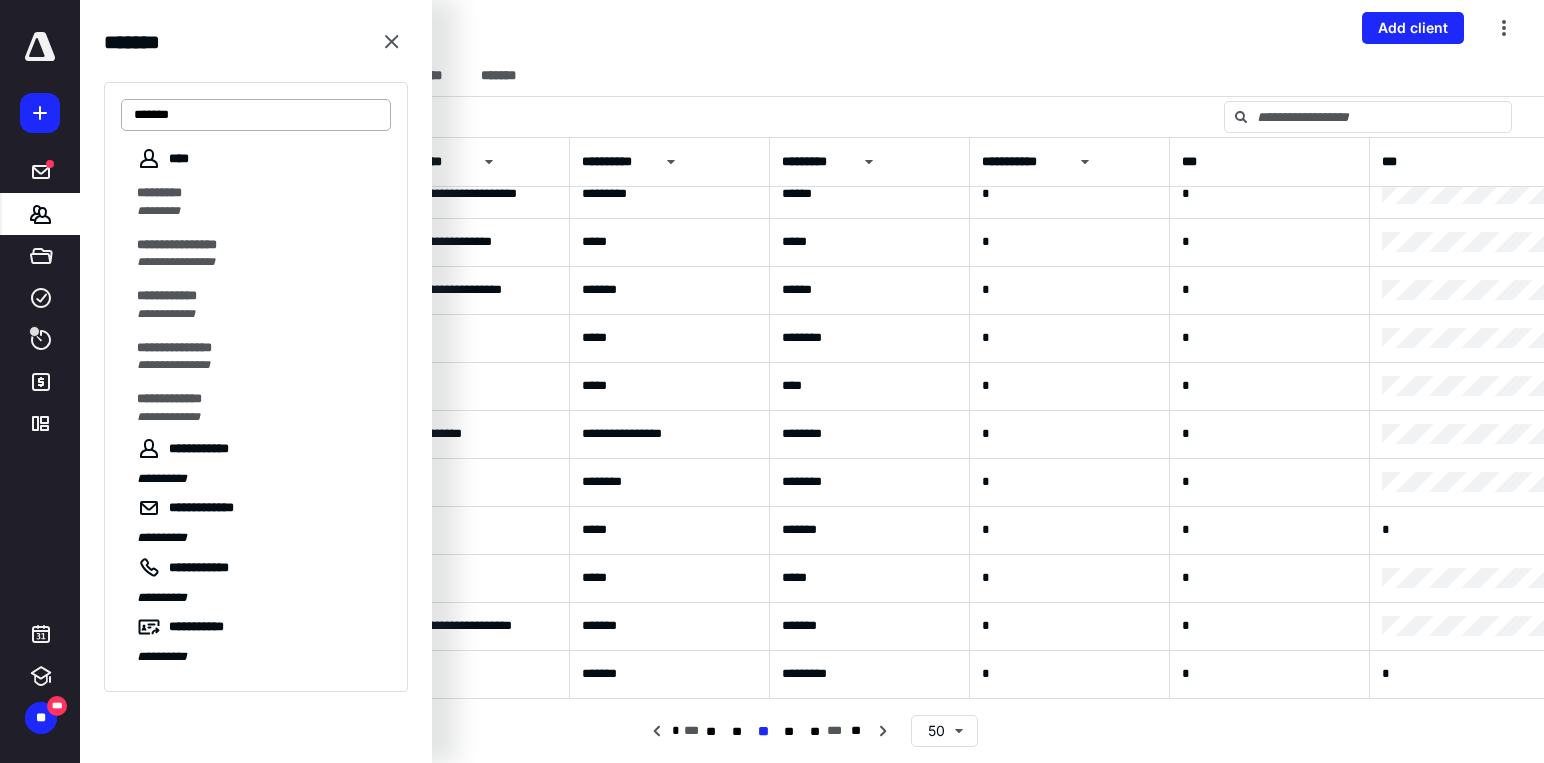 type on "*******" 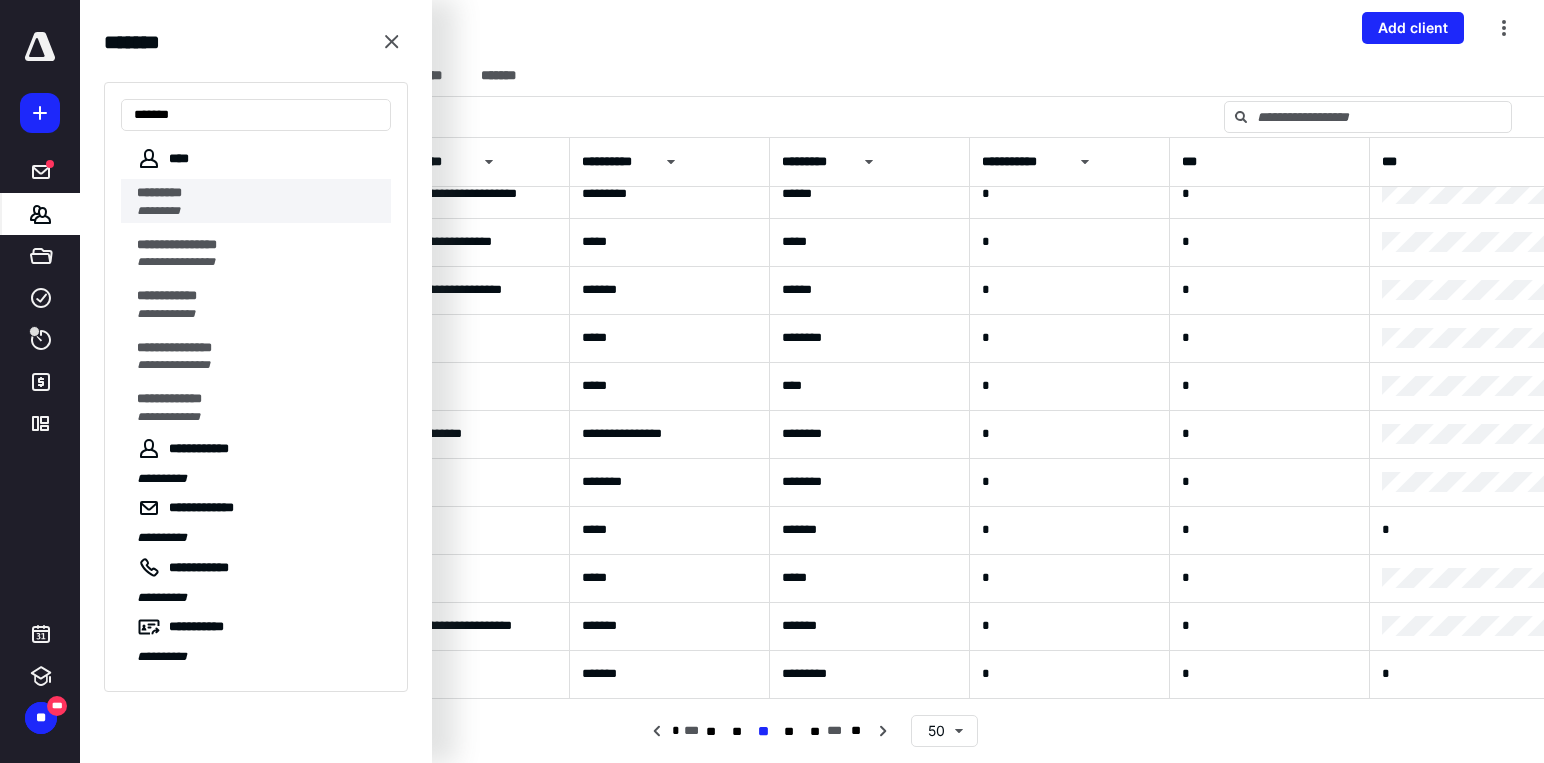 click on "*********" at bounding box center [158, 211] 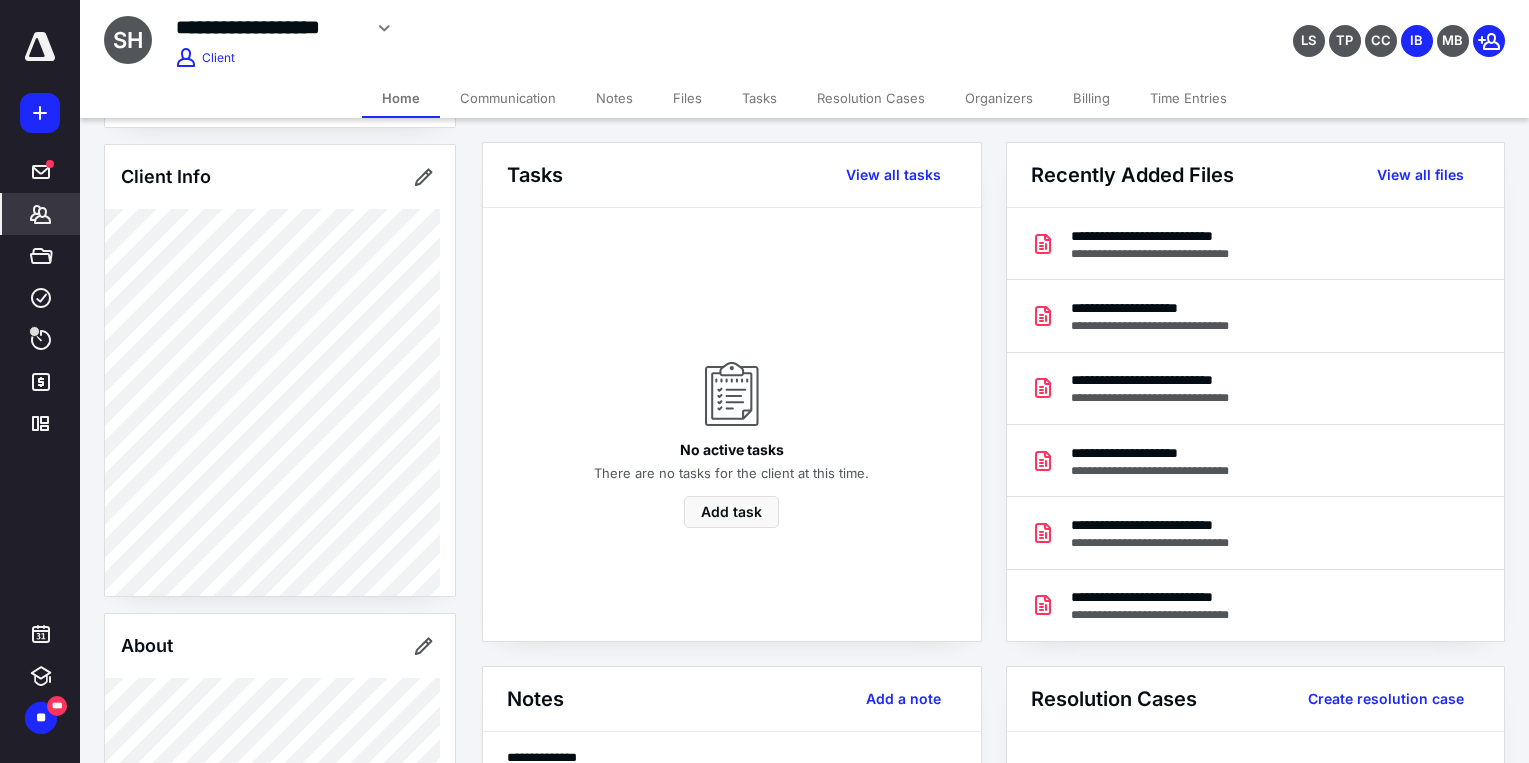 scroll, scrollTop: 0, scrollLeft: 0, axis: both 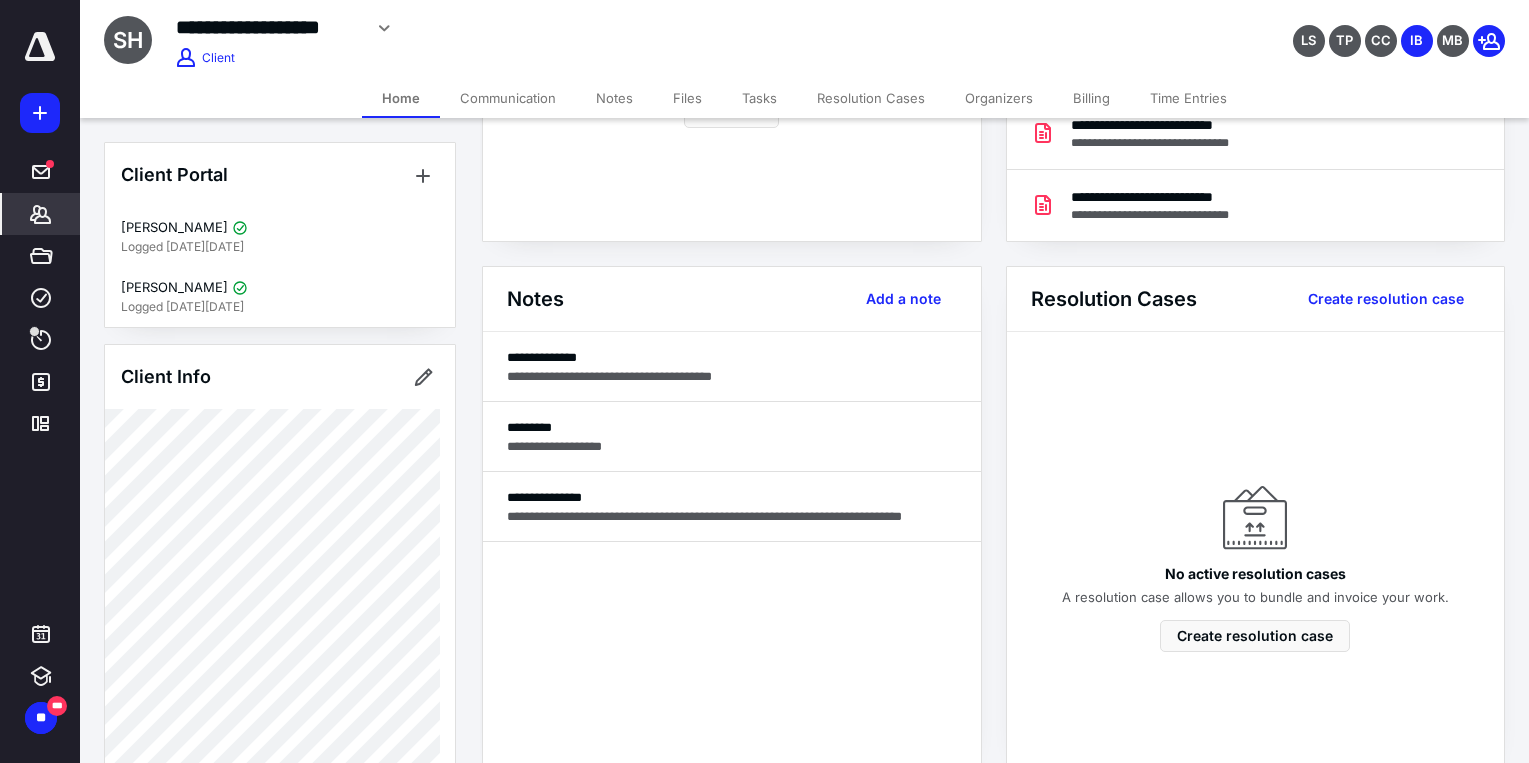 click on "Files" at bounding box center (687, 98) 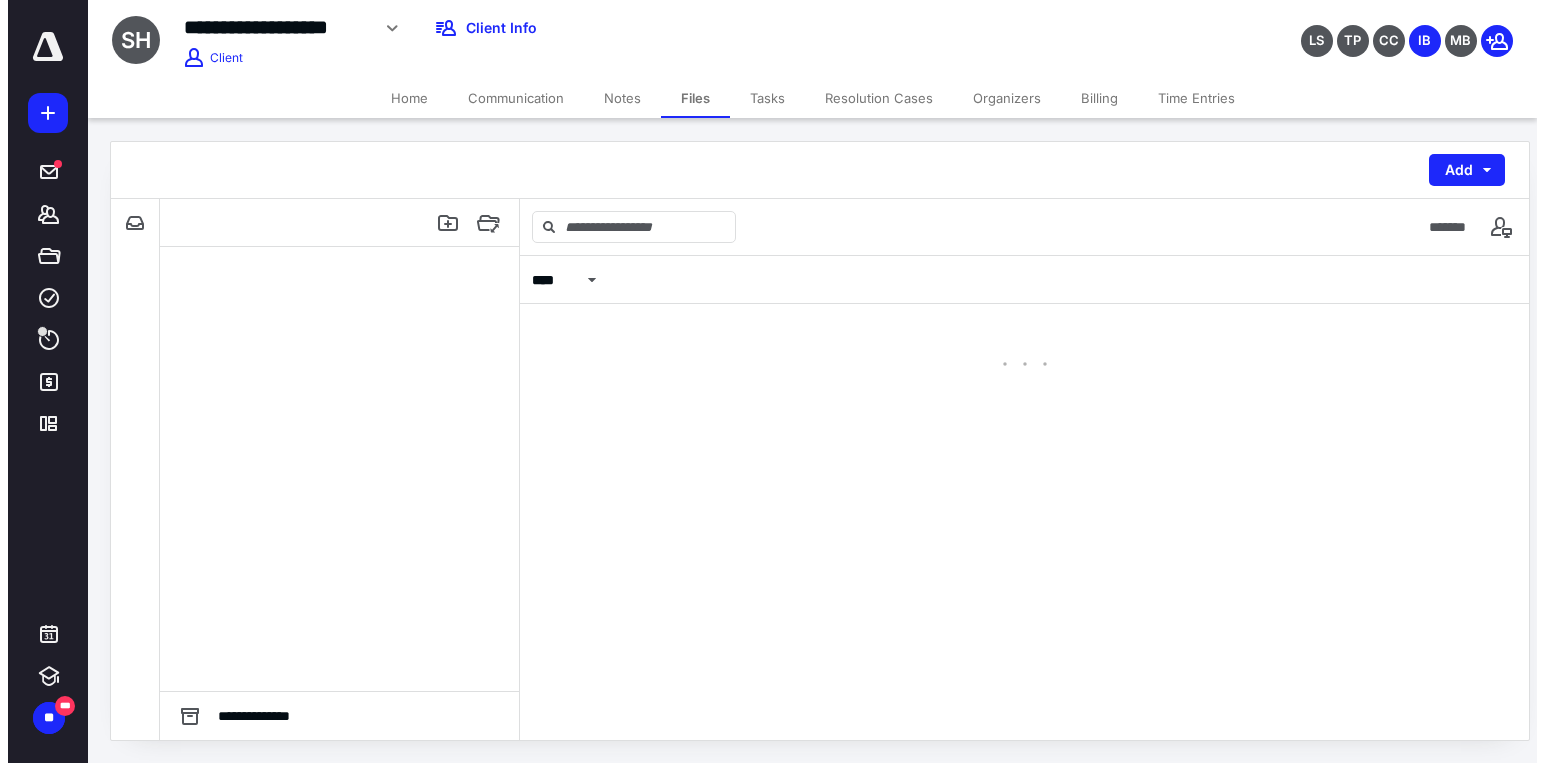 scroll, scrollTop: 0, scrollLeft: 0, axis: both 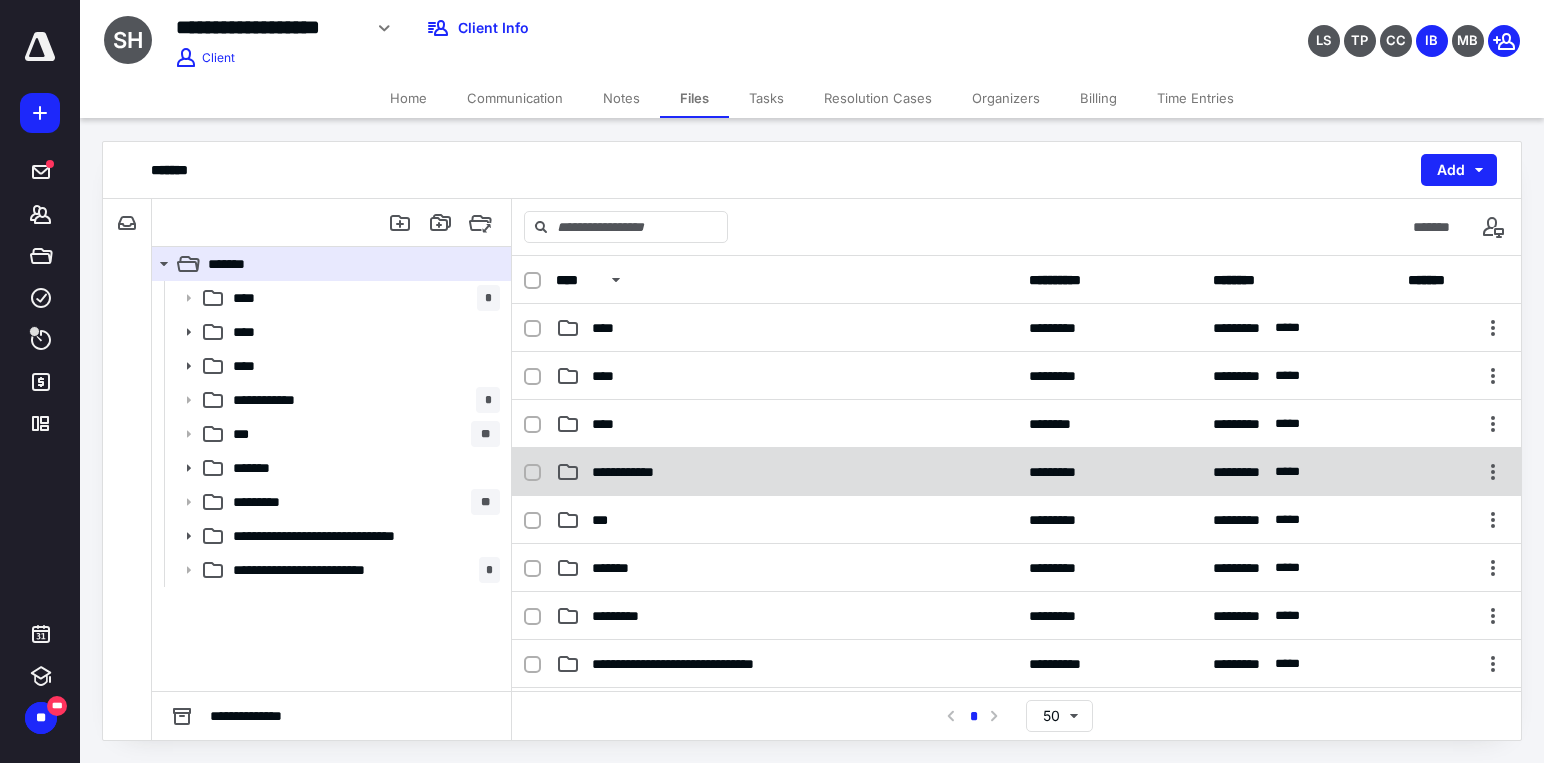 click on "**********" at bounding box center (638, 472) 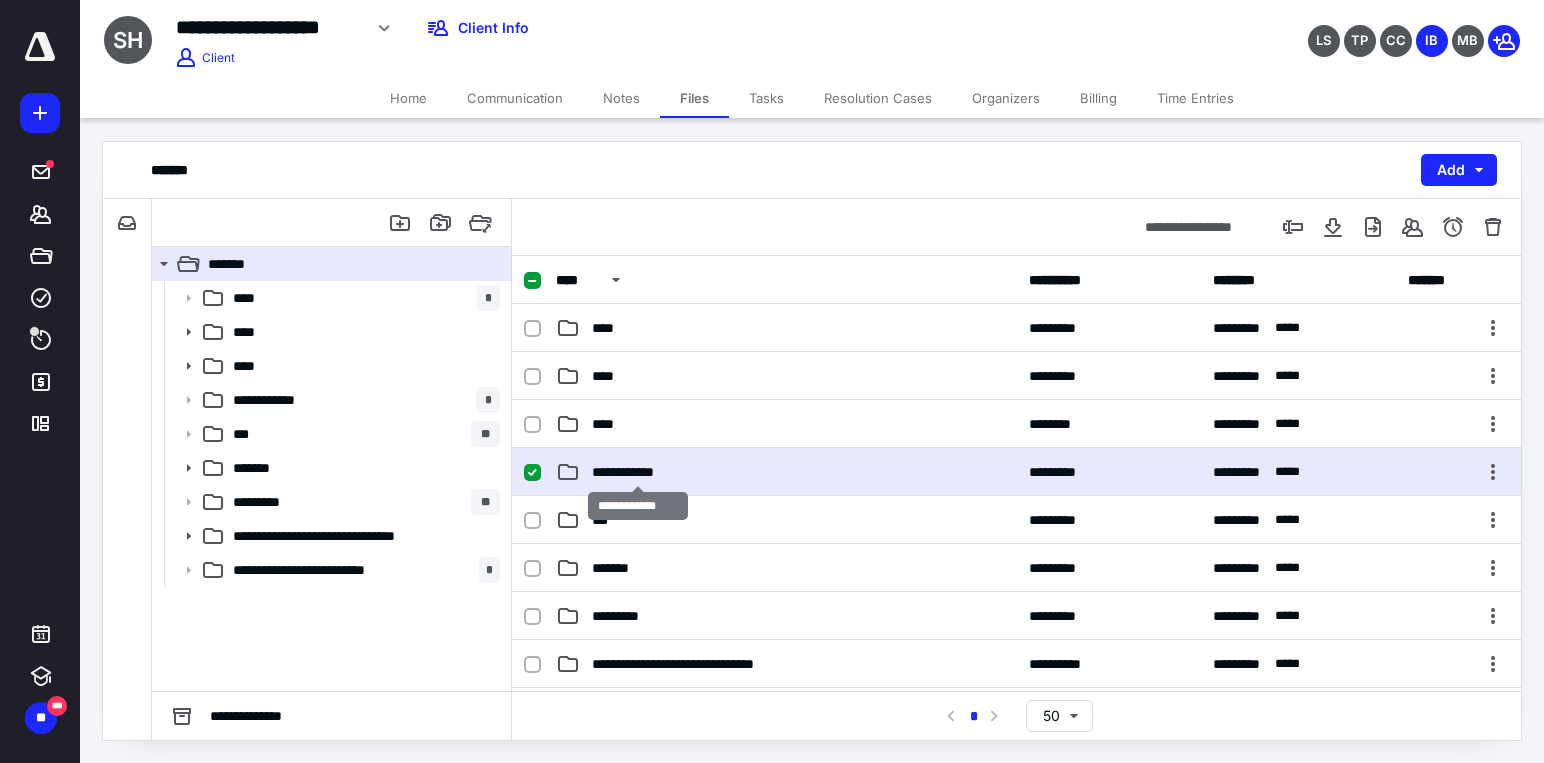 click on "**********" at bounding box center [638, 472] 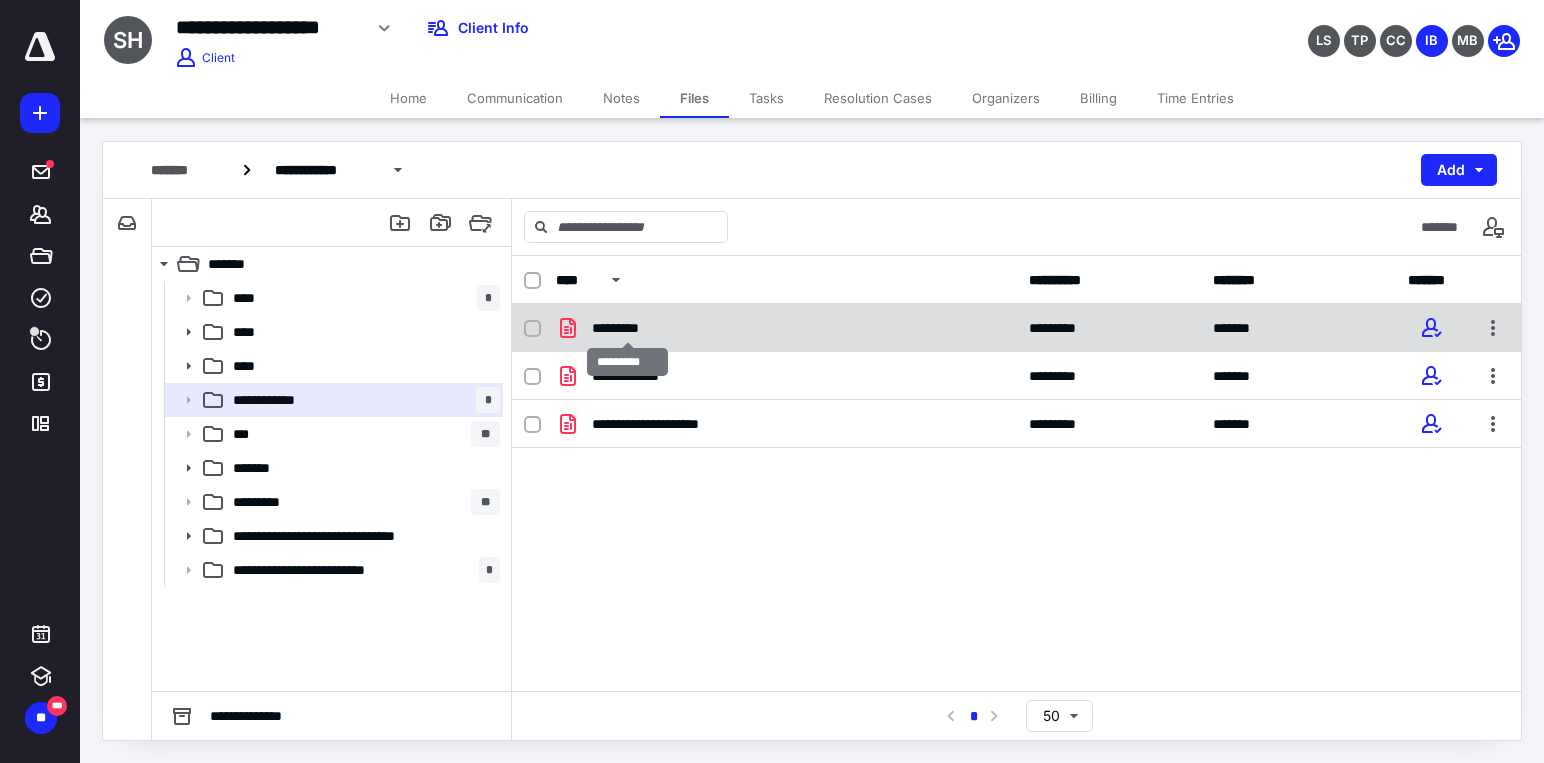 click on "*********" at bounding box center (627, 328) 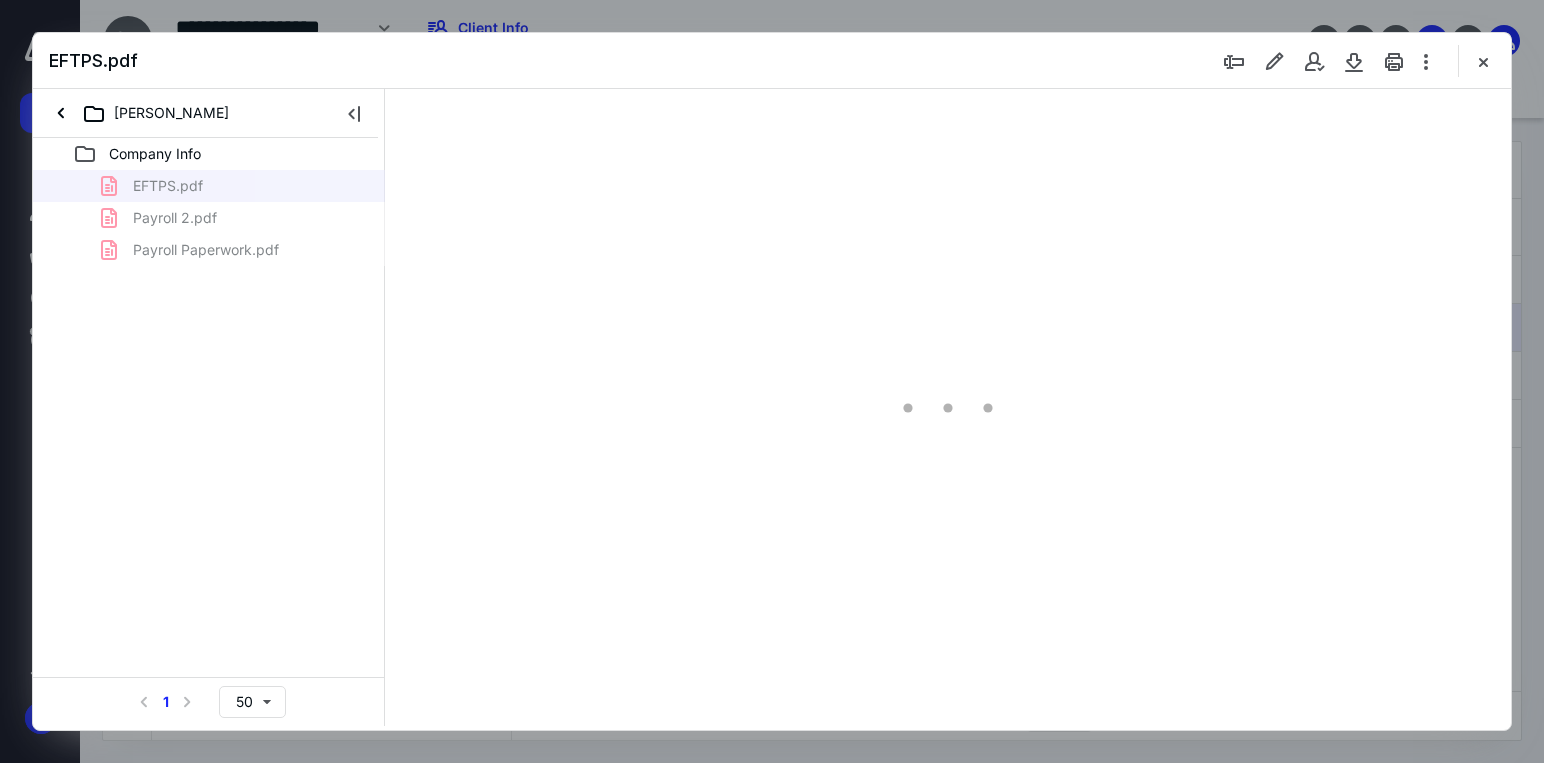 scroll, scrollTop: 0, scrollLeft: 0, axis: both 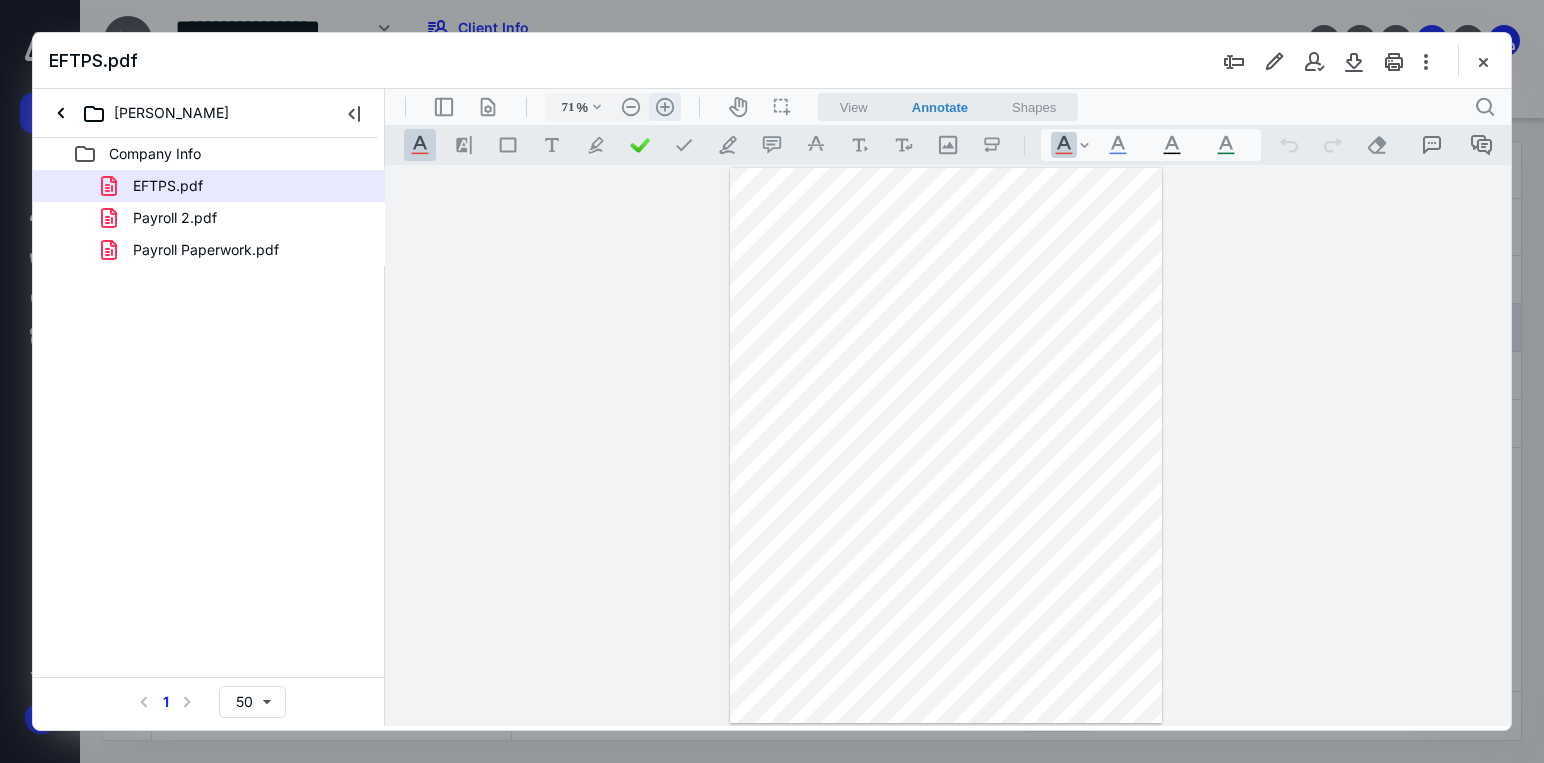 click on ".cls-1{fill:#abb0c4;} icon - header - zoom - in - line" at bounding box center [665, 107] 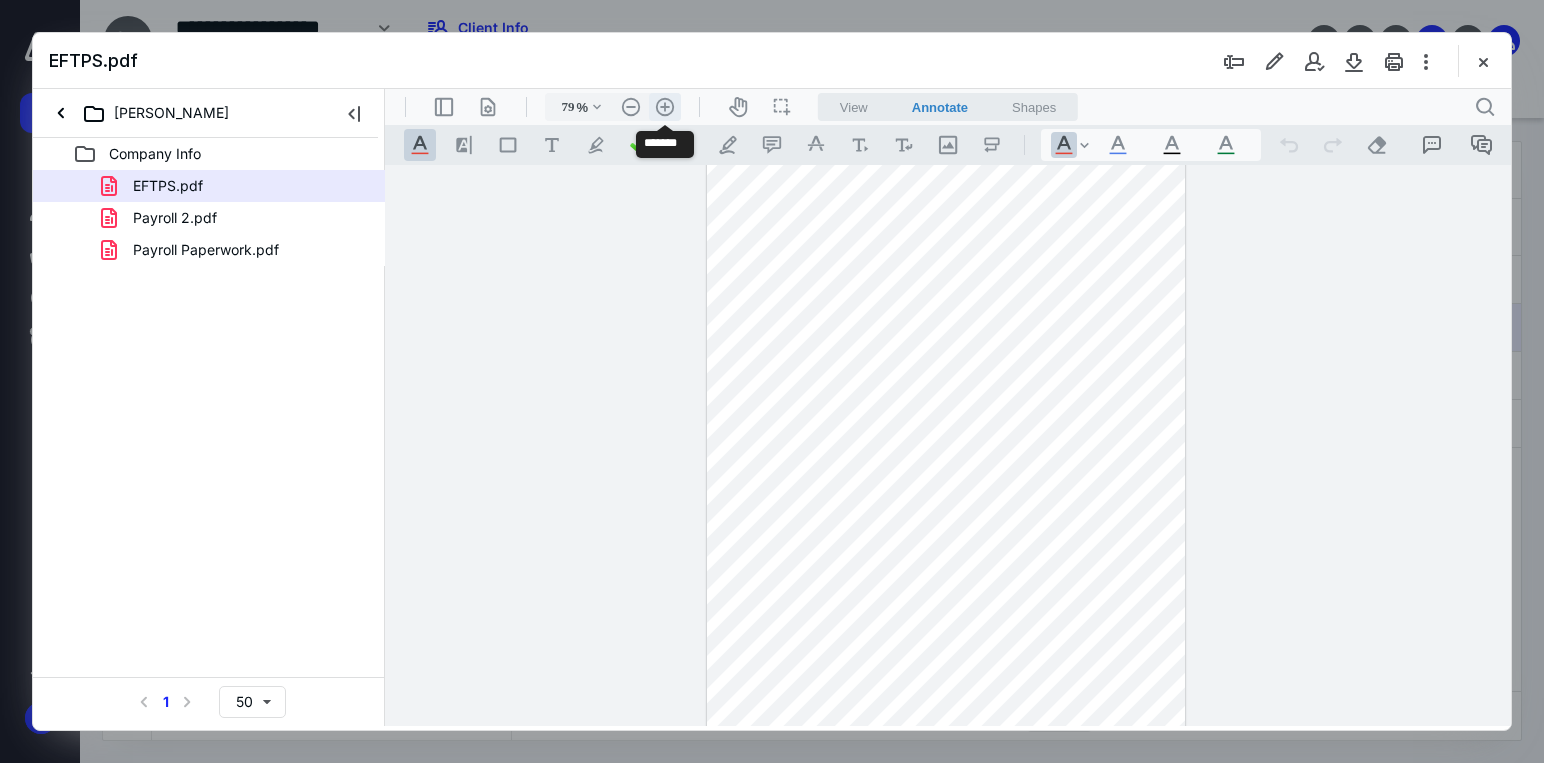 click on ".cls-1{fill:#abb0c4;} icon - header - zoom - in - line" at bounding box center (665, 107) 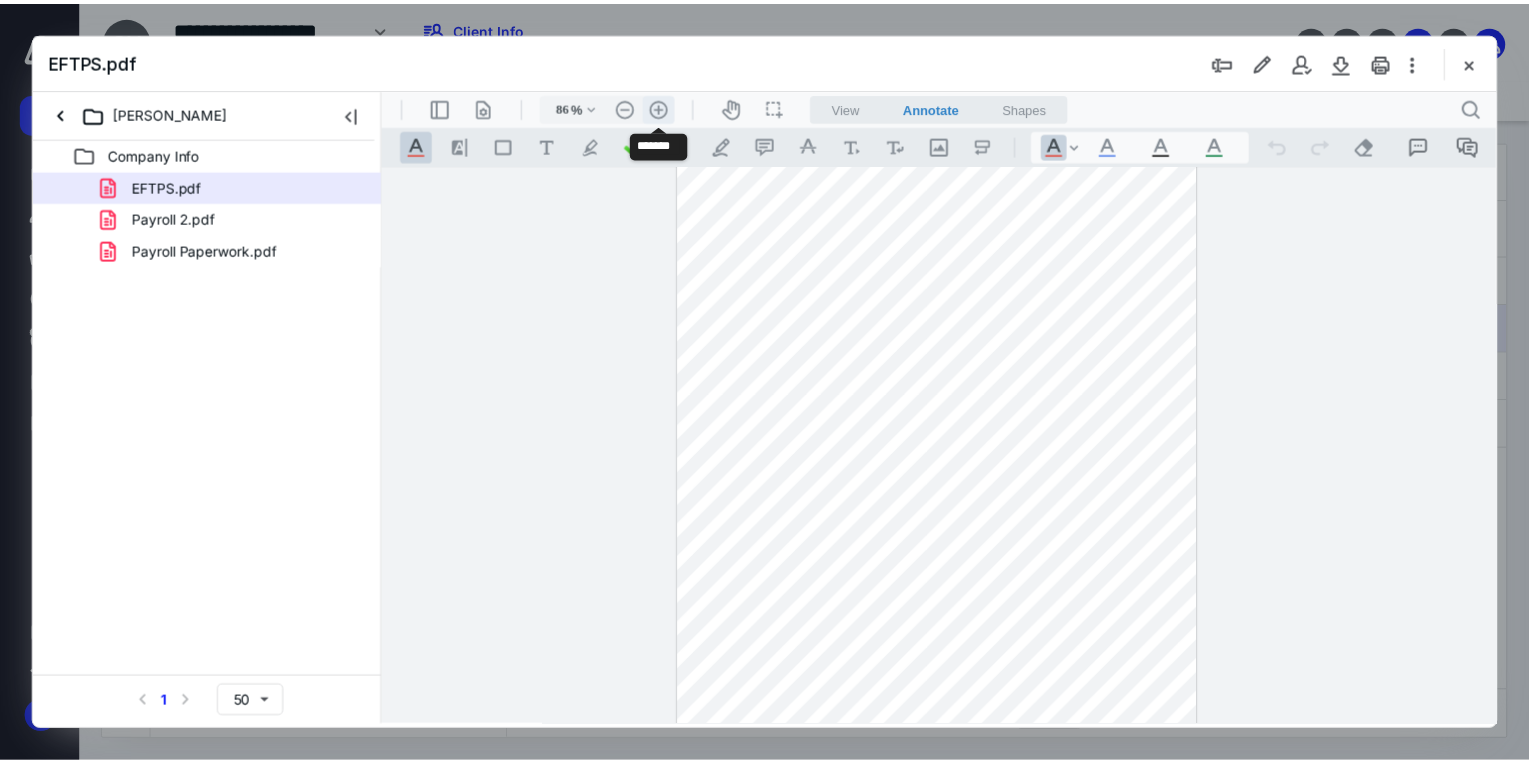 scroll, scrollTop: 52, scrollLeft: 0, axis: vertical 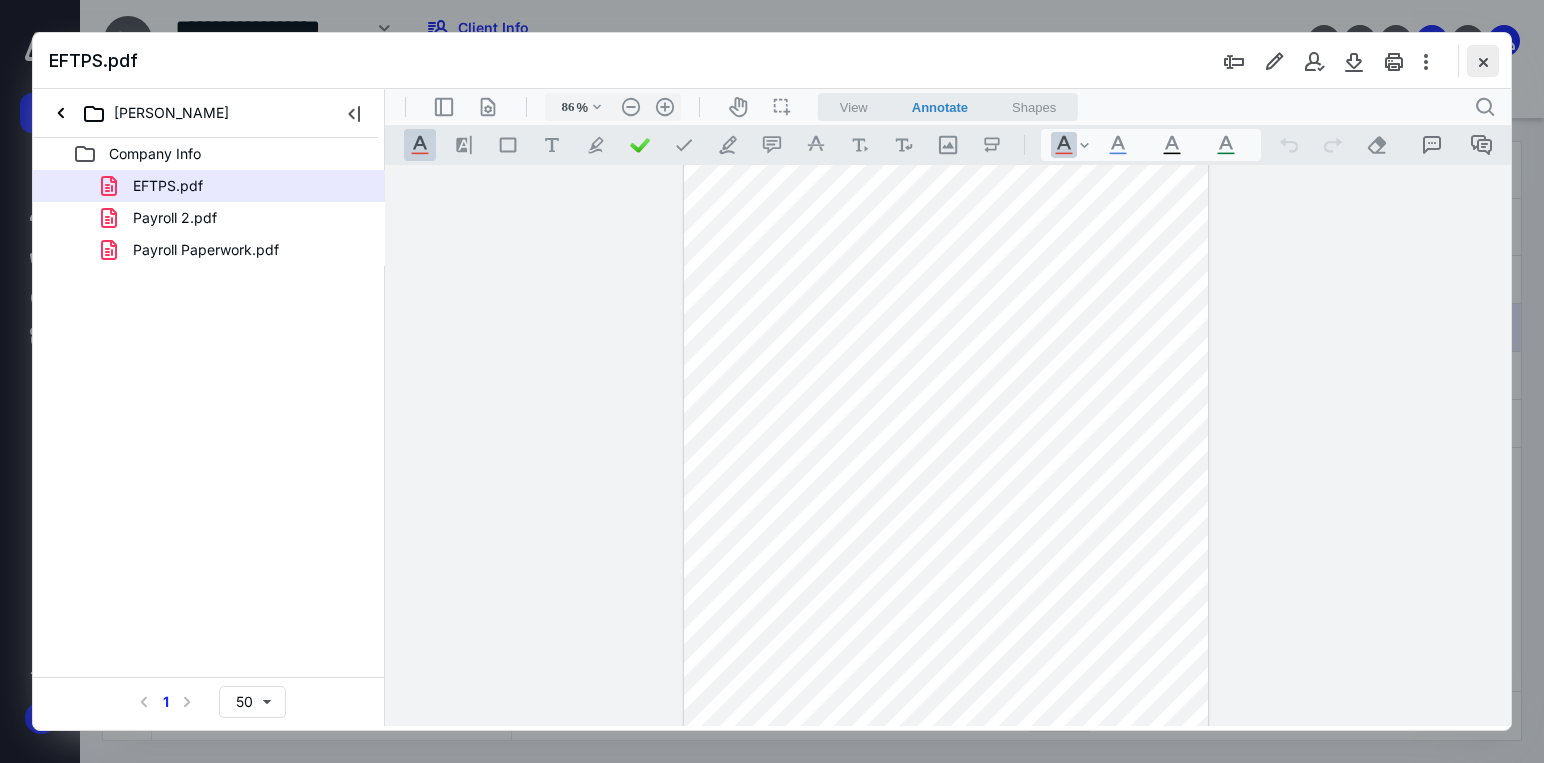 click at bounding box center [1483, 61] 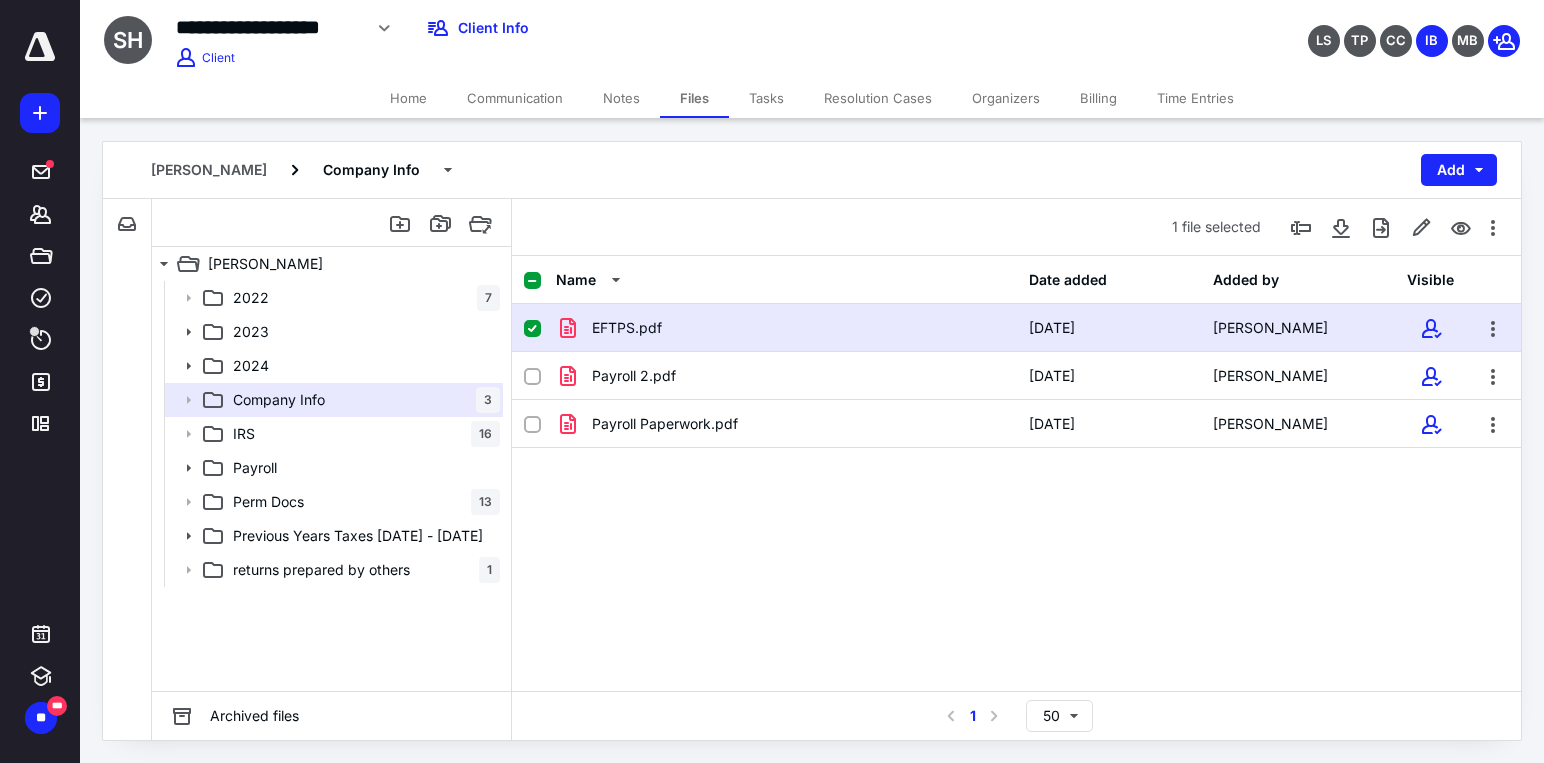 click on "Home" at bounding box center [408, 98] 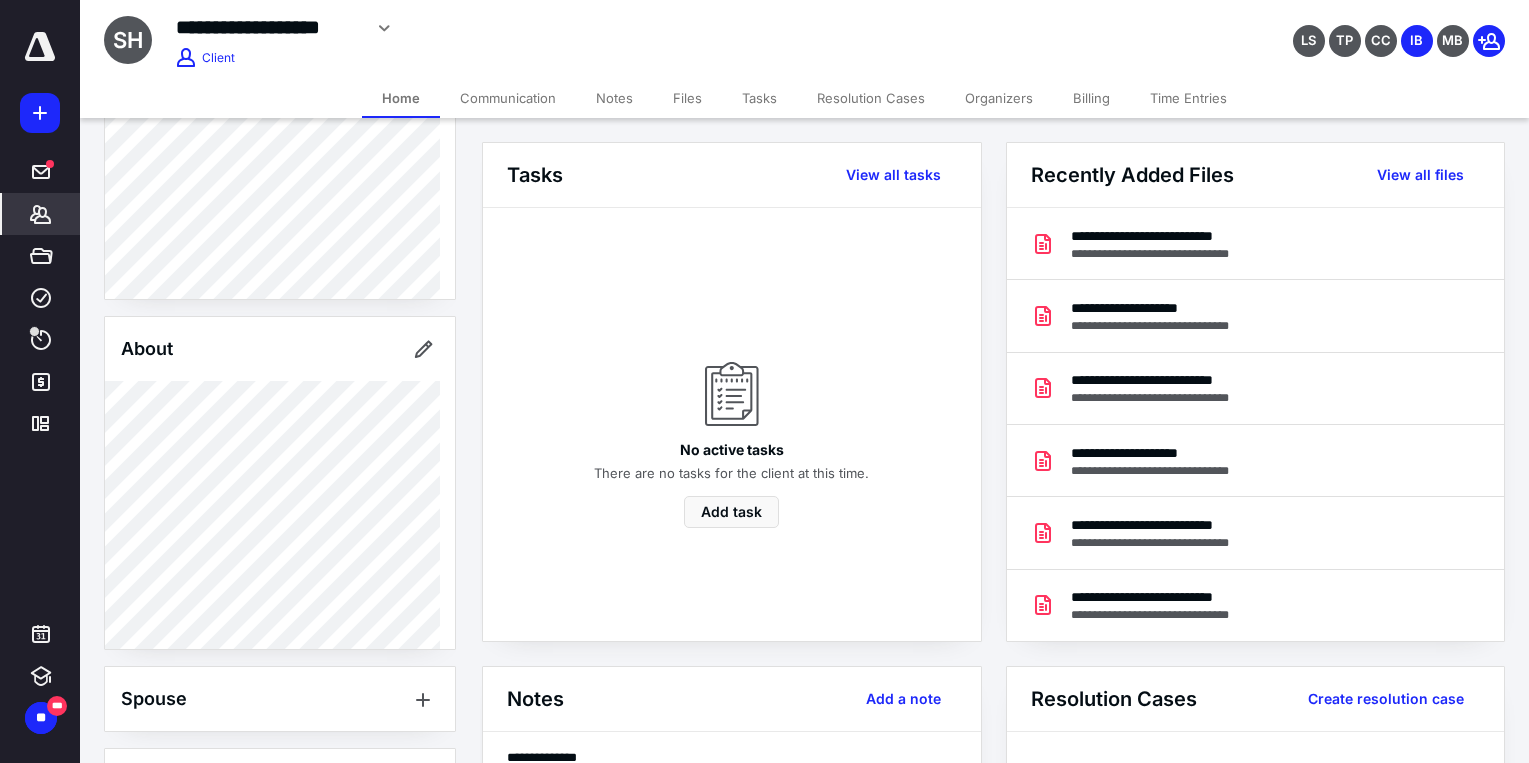 scroll, scrollTop: 397, scrollLeft: 0, axis: vertical 